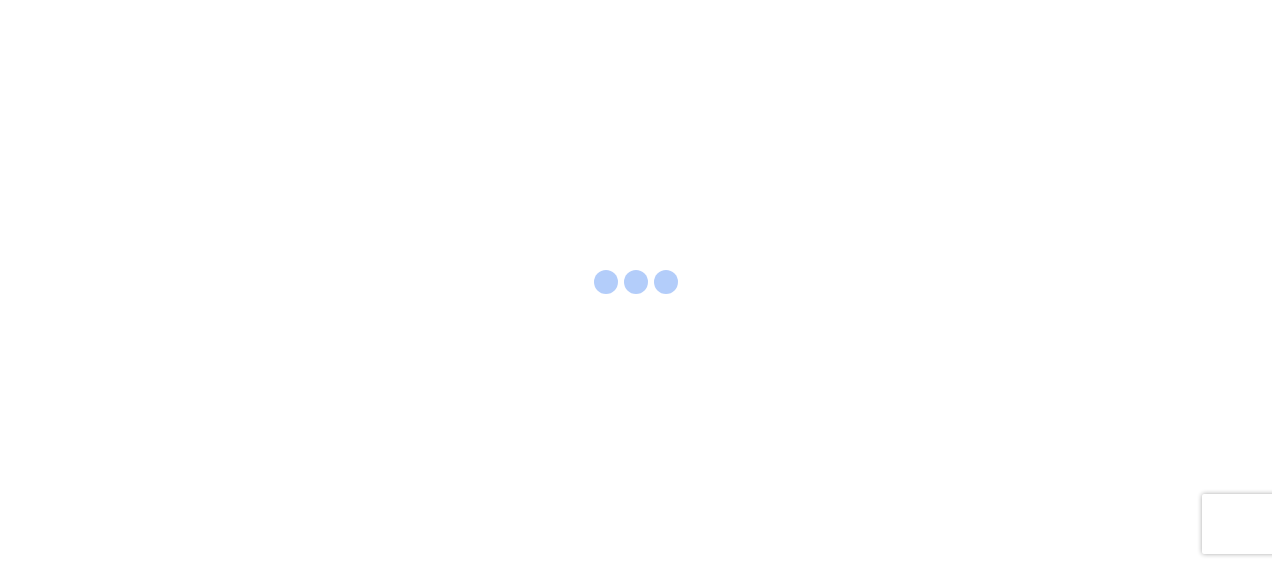 scroll, scrollTop: 0, scrollLeft: 0, axis: both 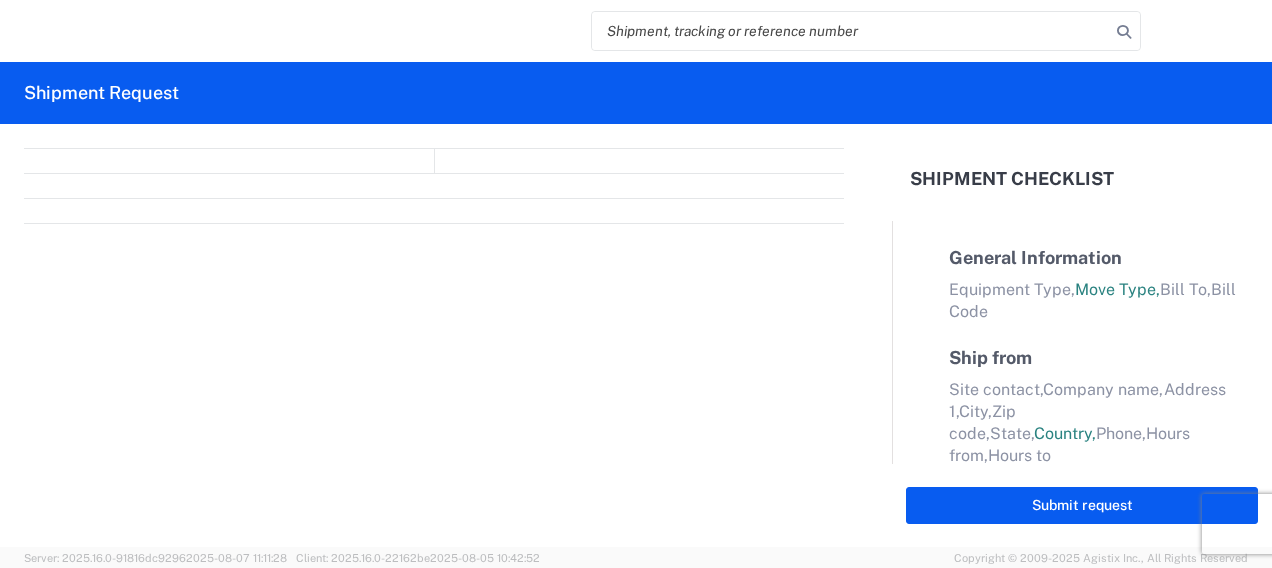 select on "FULL" 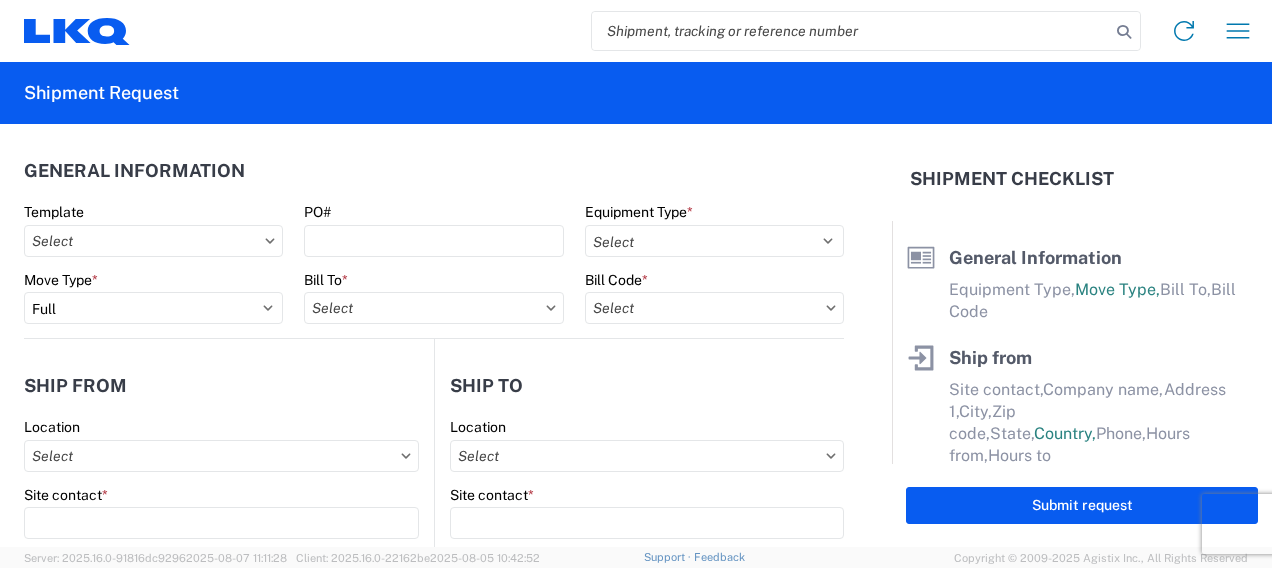 click 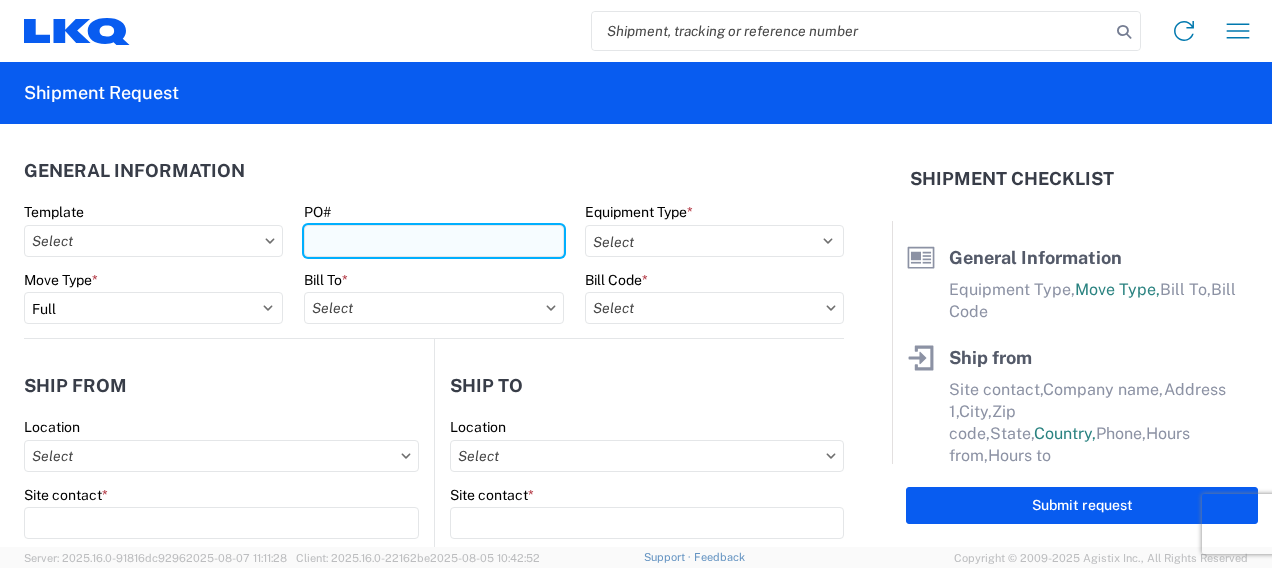 click on "PO#" at bounding box center (433, 241) 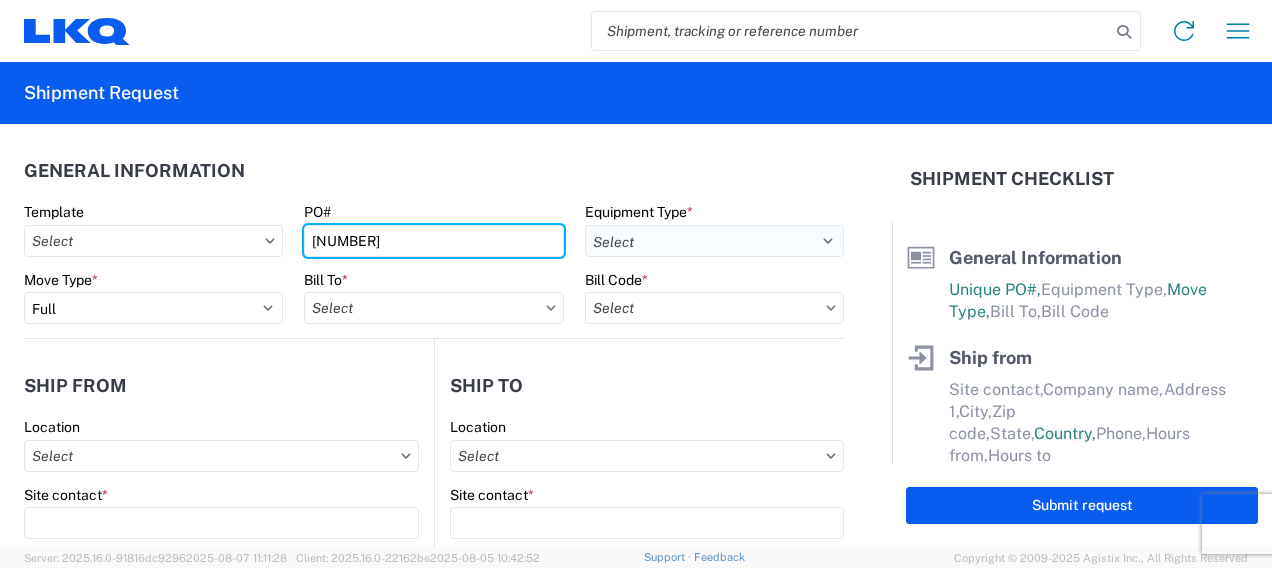 type on "[NUMBER]" 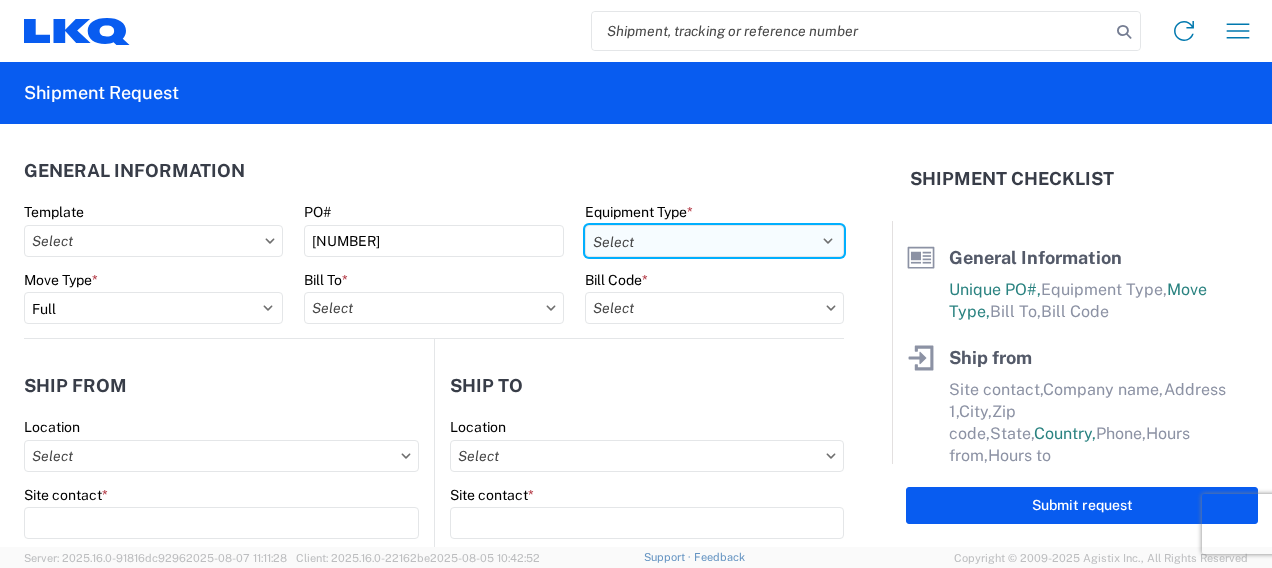 click on "Select 53’ Dry Van Flatbed Dropdeck (van) Lowboy (flatbed) Rail" at bounding box center (714, 241) 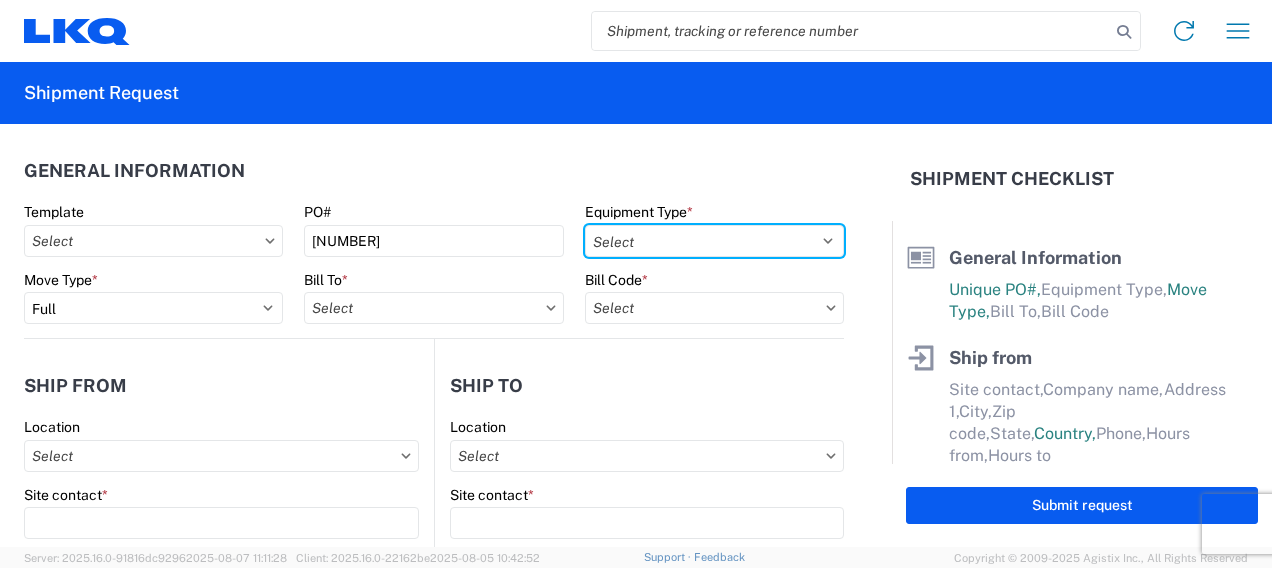 select on "STDV" 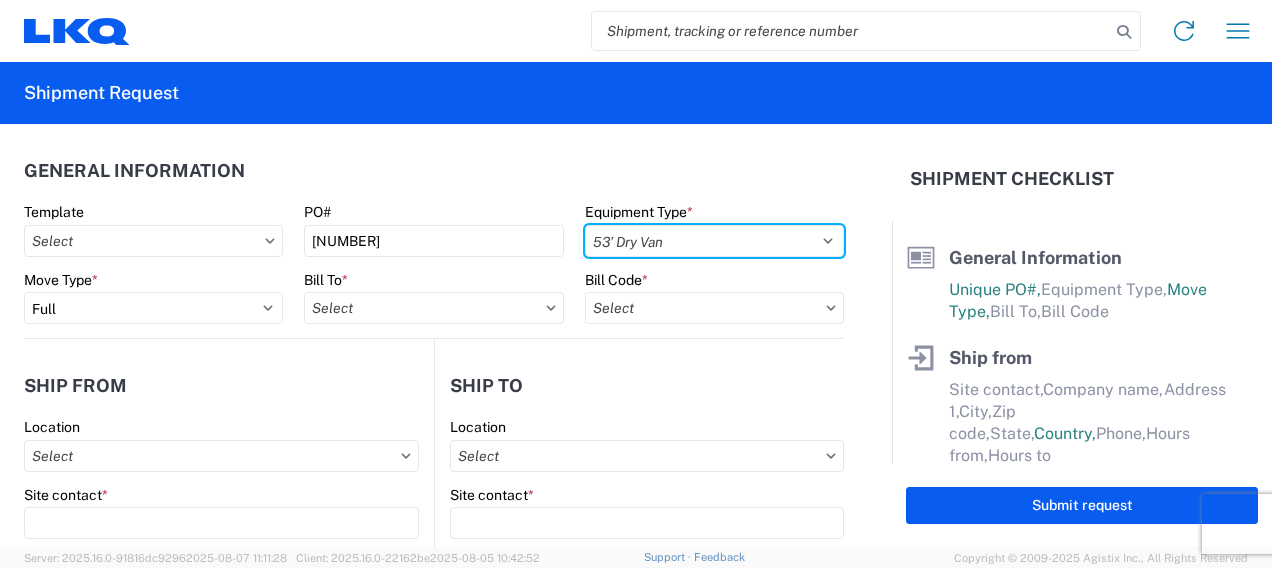 click on "Select 53’ Dry Van Flatbed Dropdeck (van) Lowboy (flatbed) Rail" at bounding box center (714, 241) 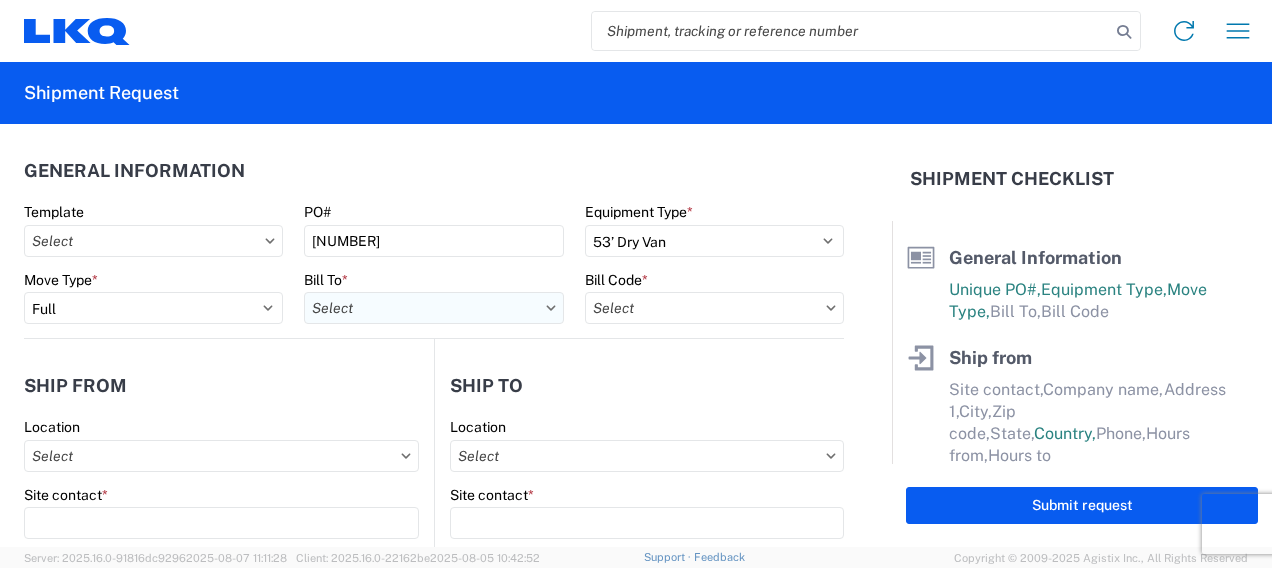click on "Bill To  *" at bounding box center [433, 308] 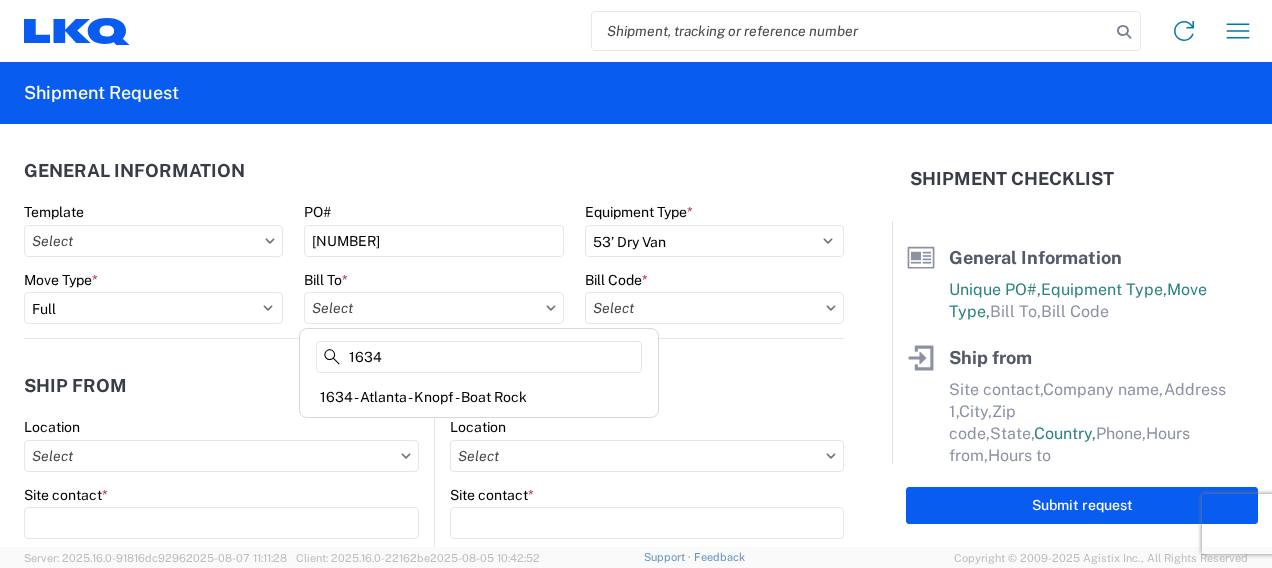 type on "1634" 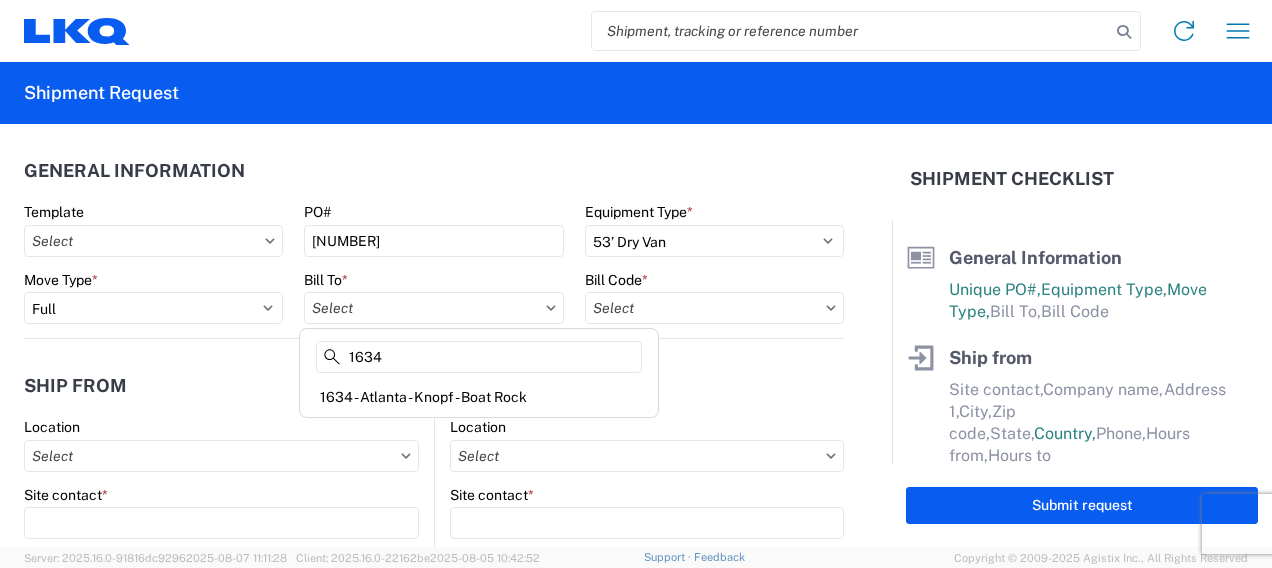 click on "1634 - Atlanta - Knopf - Boat Rock" 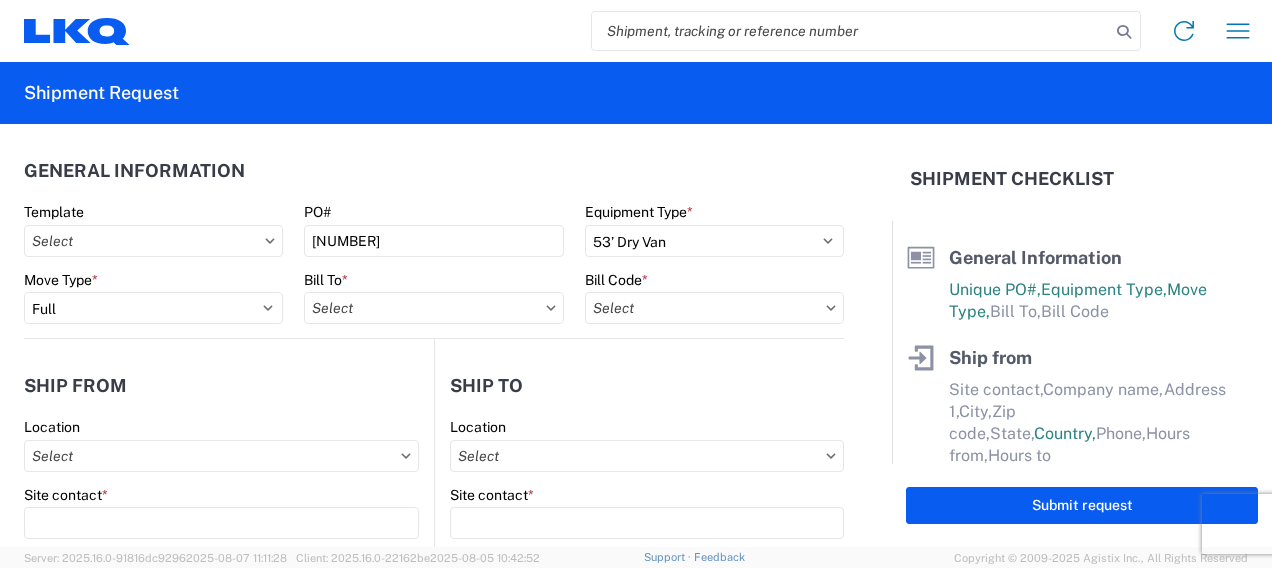 type on "1634 - Atlanta - Knopf - Boat Rock" 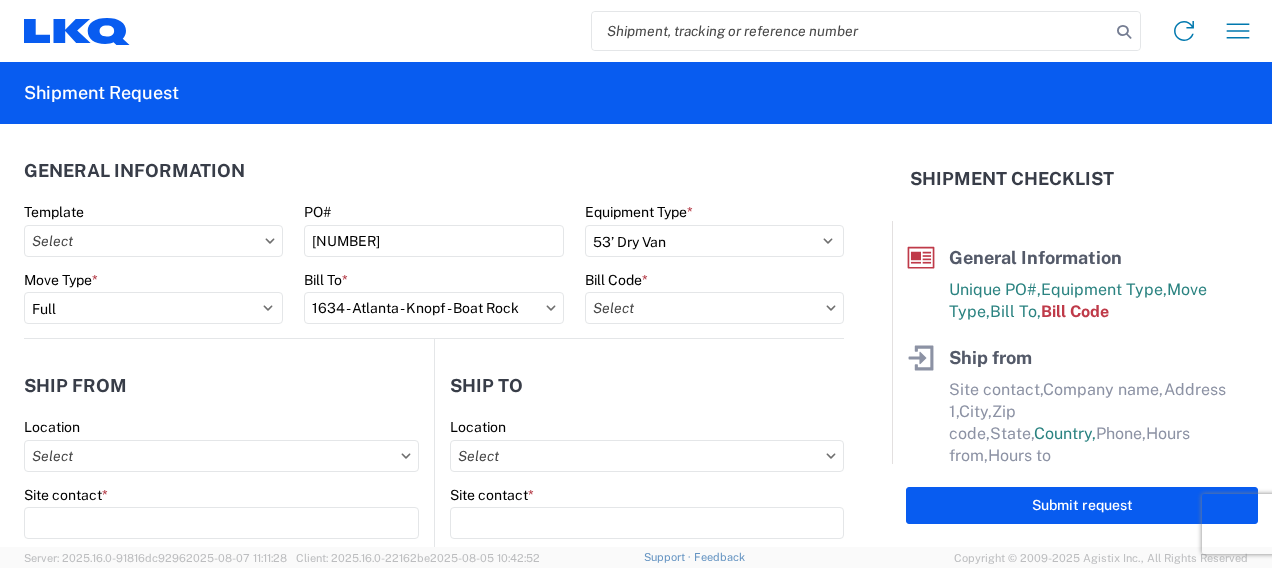 click 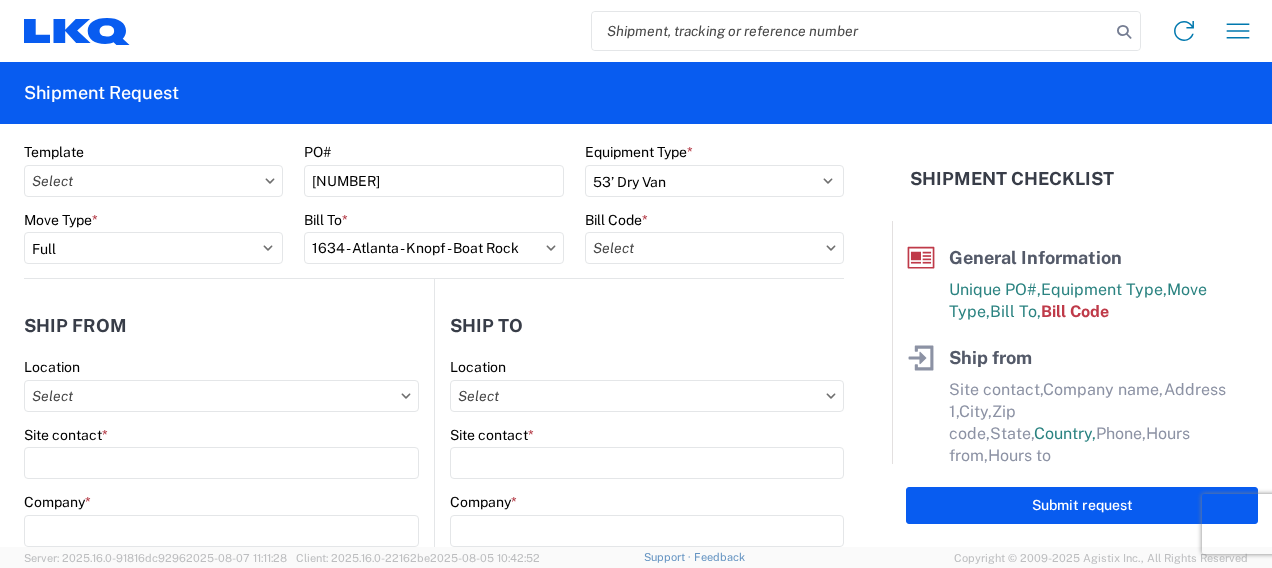 scroll, scrollTop: 0, scrollLeft: 0, axis: both 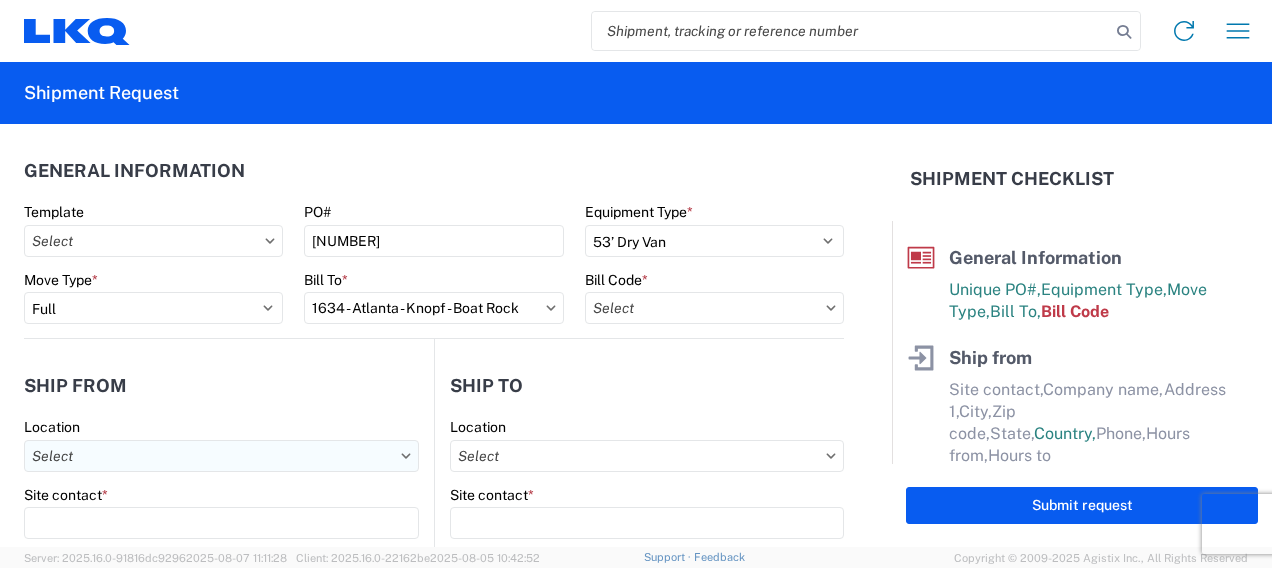 click on "Location" at bounding box center [221, 456] 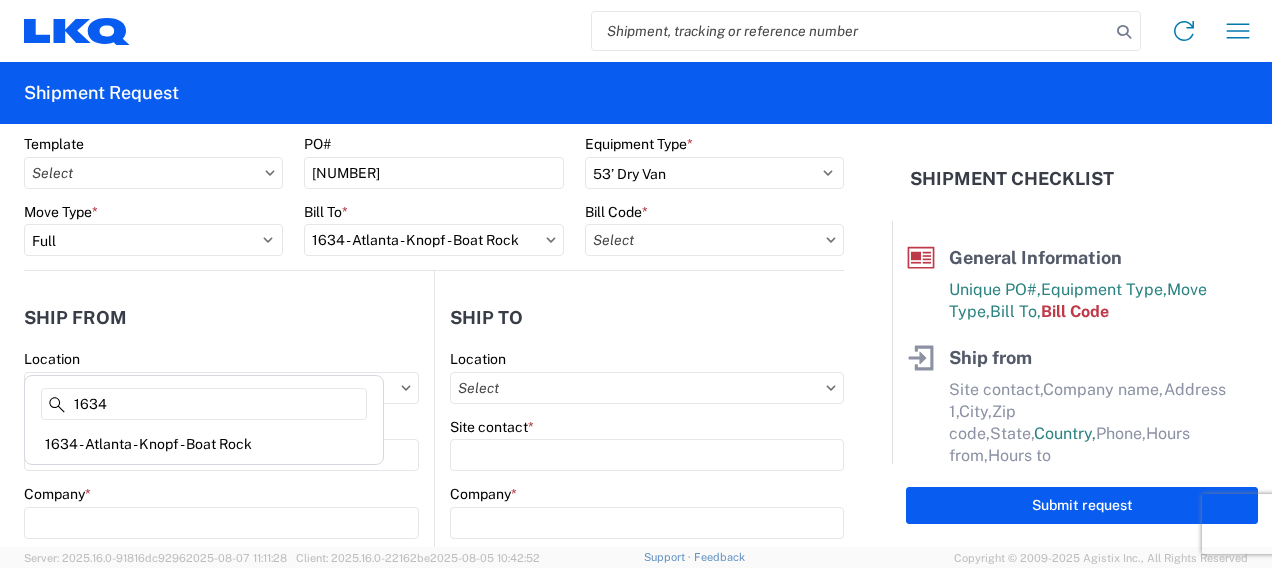 scroll, scrollTop: 100, scrollLeft: 0, axis: vertical 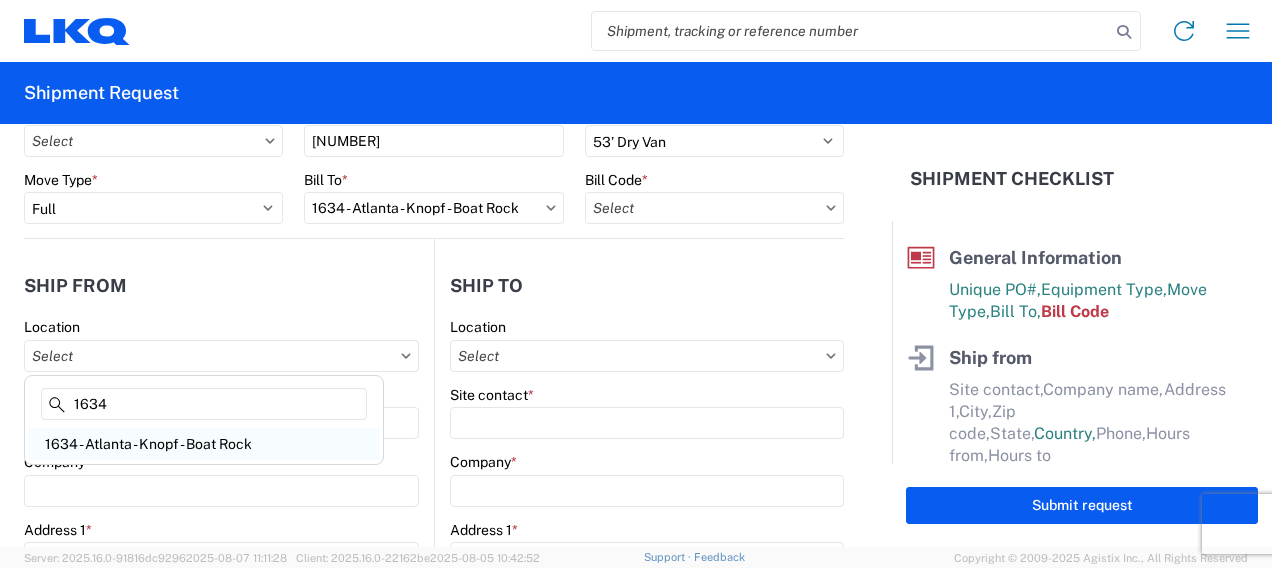 type on "1634" 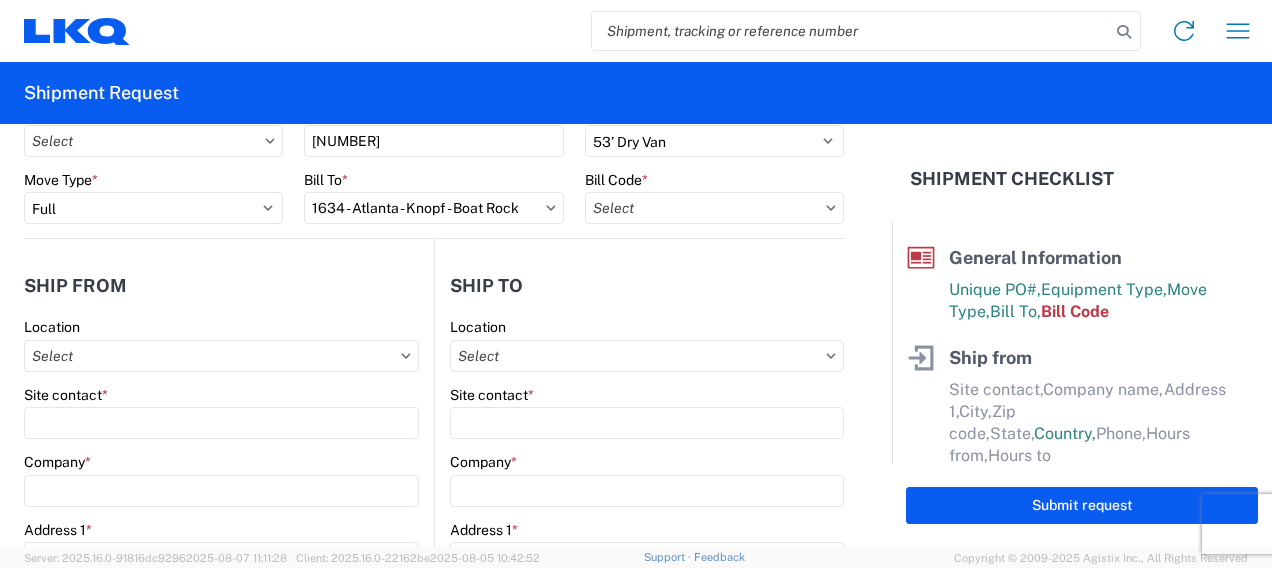 type on "1634 - Atlanta - Knopf - Boat Rock" 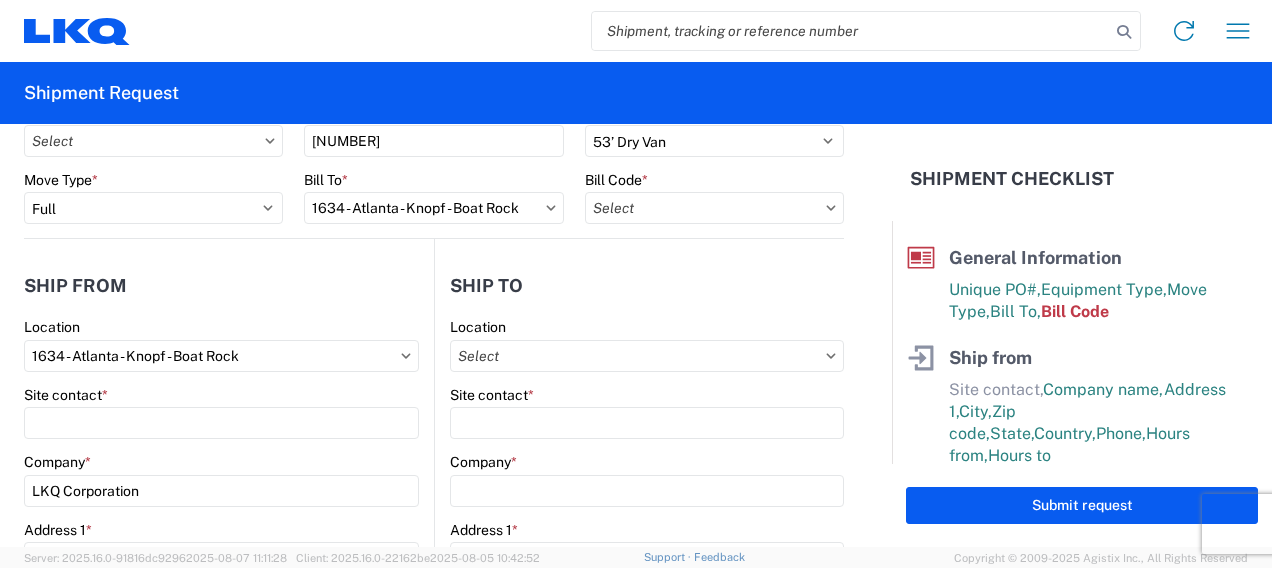 click 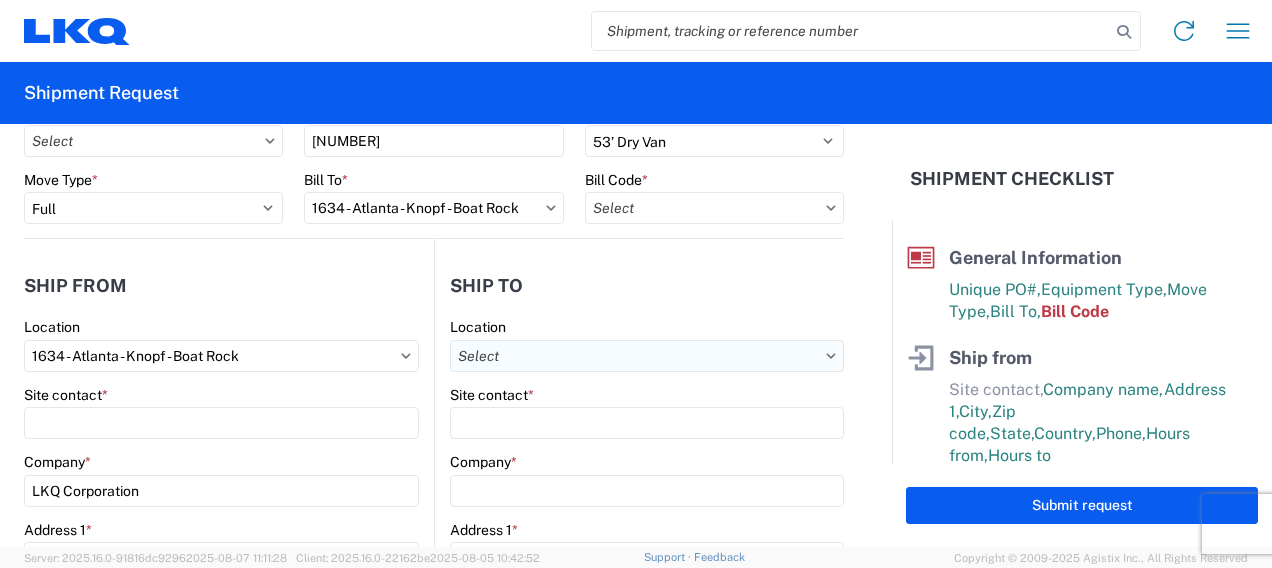 click on "Location" at bounding box center [647, 356] 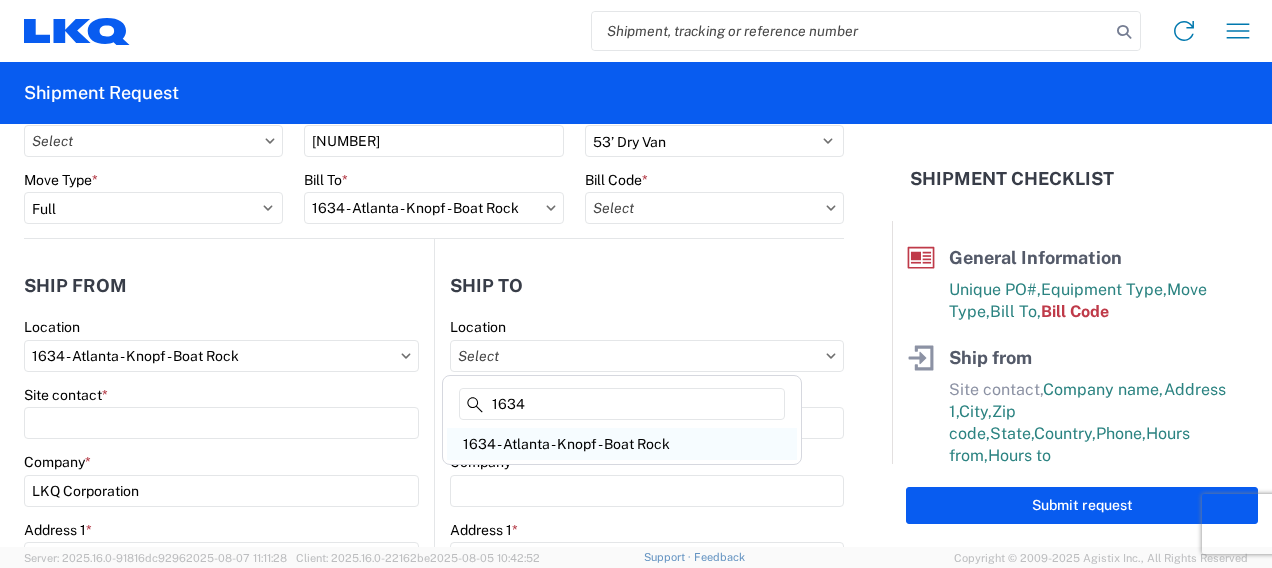 type on "1634" 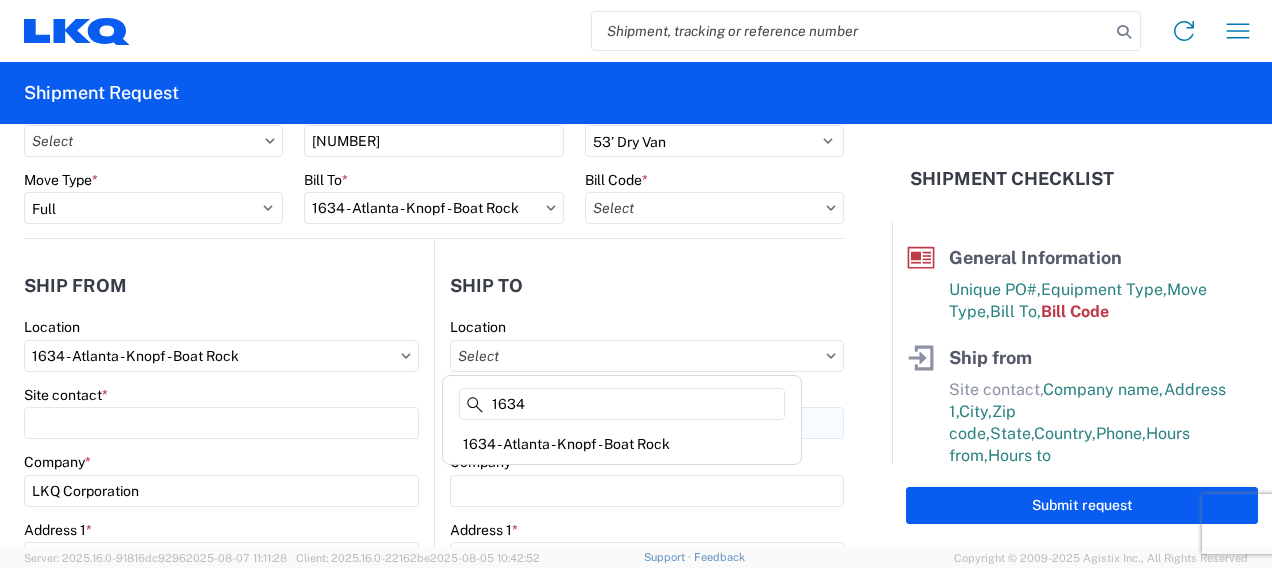 click on "1634 - Atlanta - Knopf - Boat Rock" 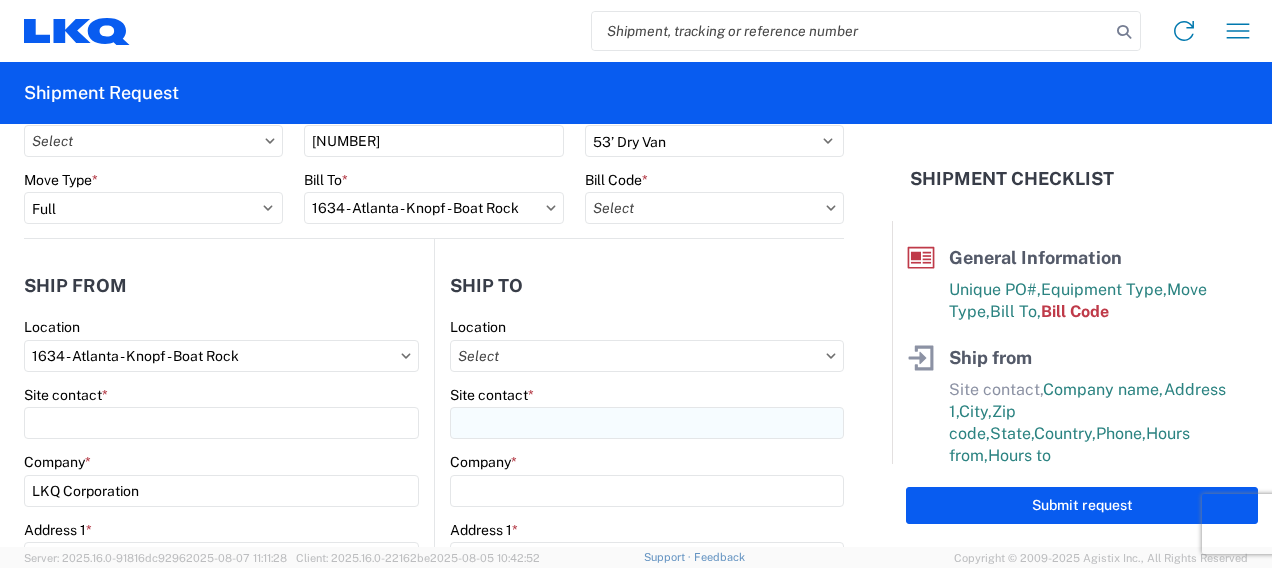 type on "1634 - Atlanta - Knopf - Boat Rock" 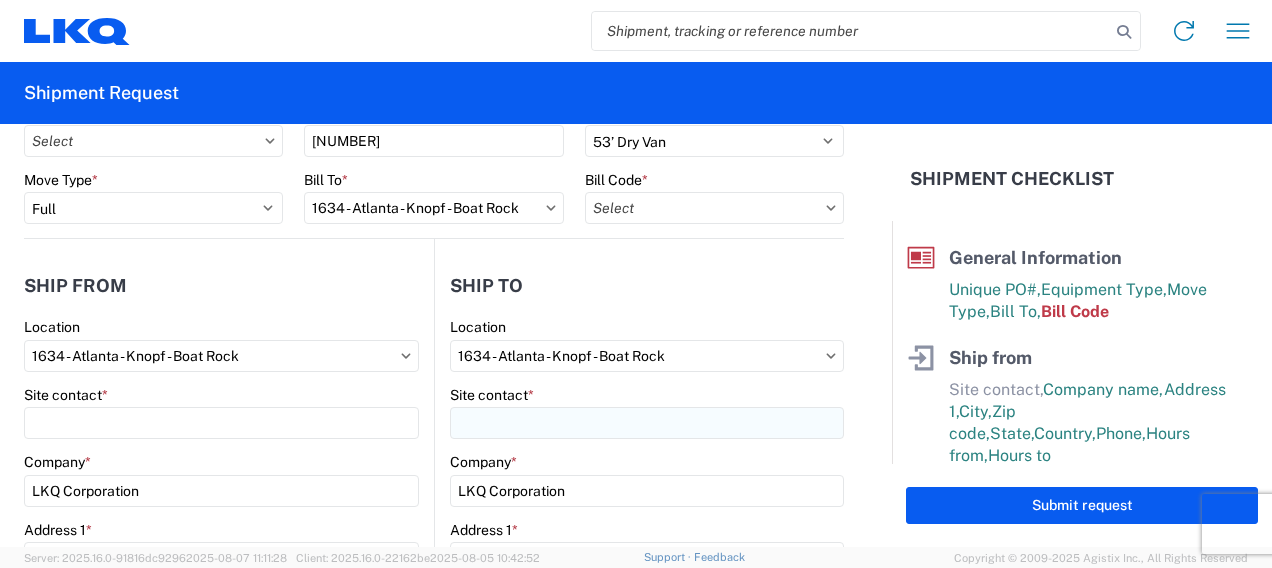 select on "US" 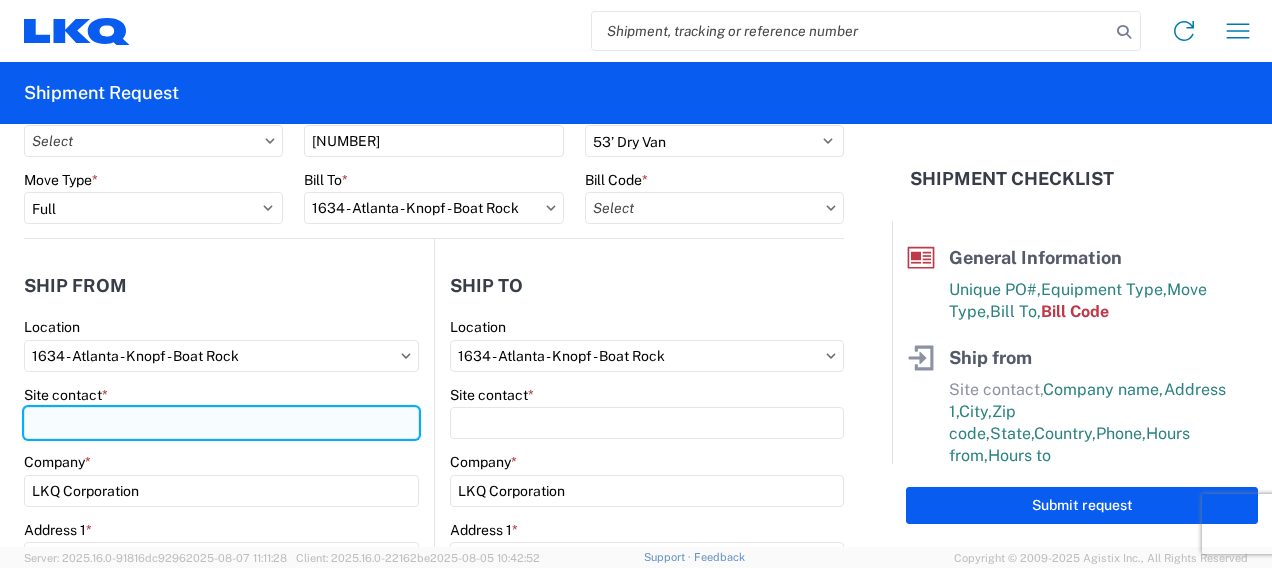 click on "Site contact  *" at bounding box center (221, 423) 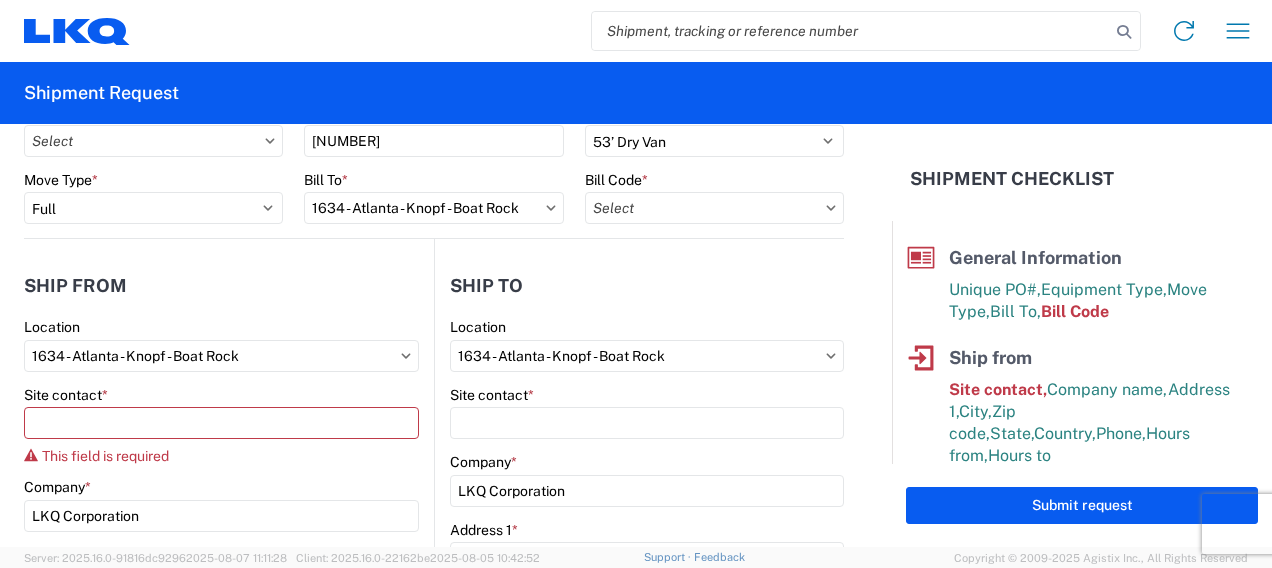 click 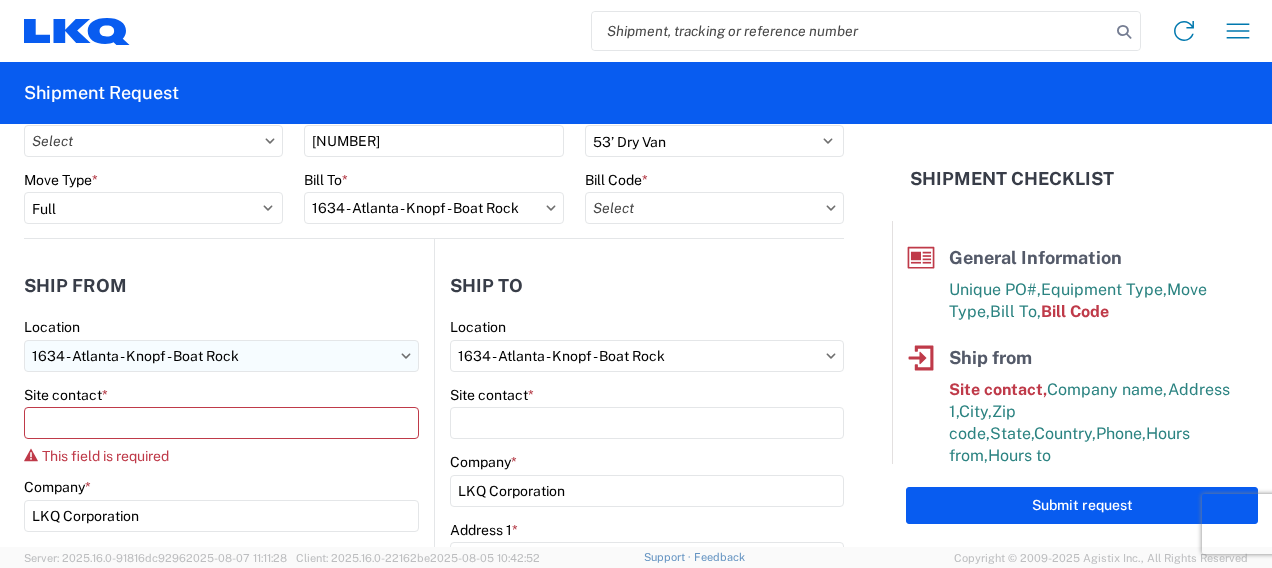 click on "1634 - Atlanta - Knopf - Boat Rock" at bounding box center [221, 356] 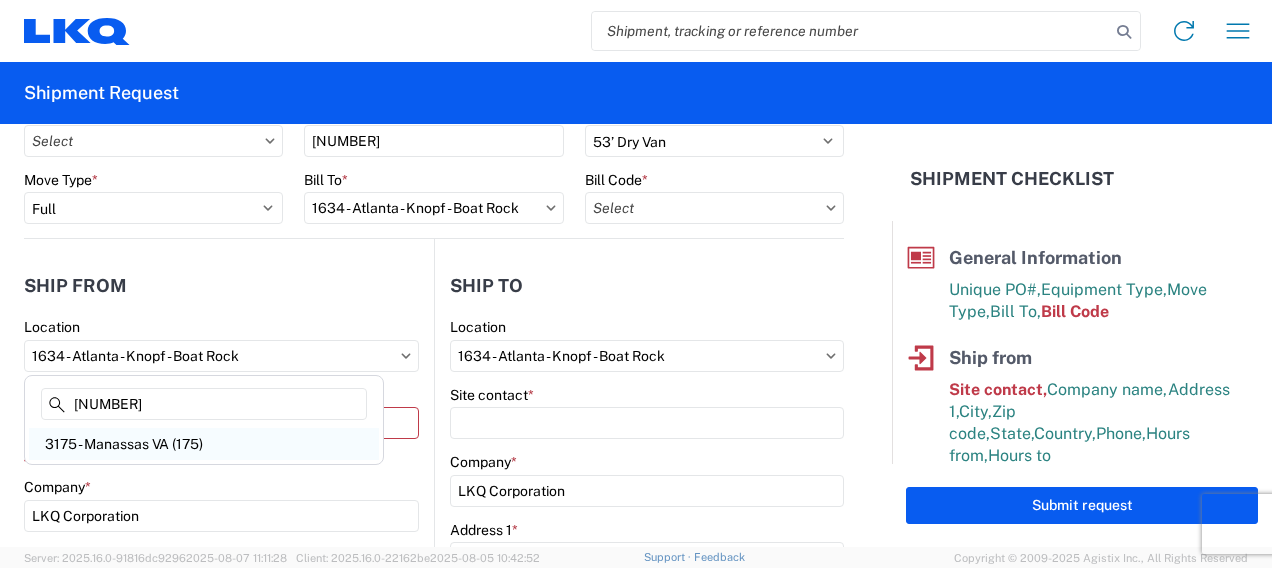 type on "[NUMBER]" 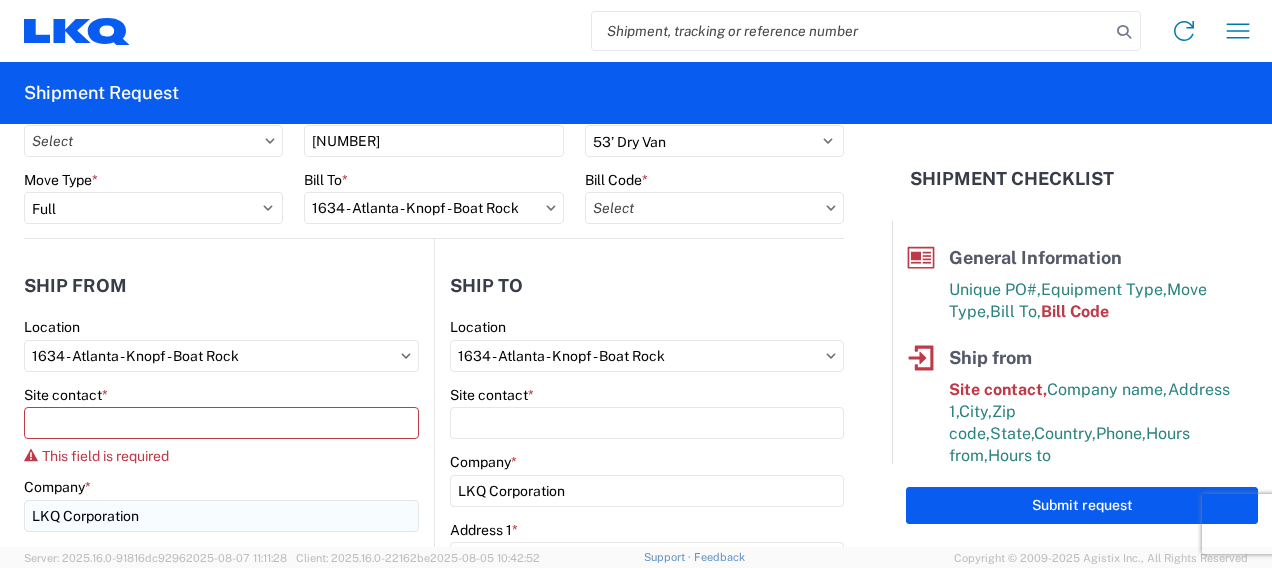 type on "3175 - Manassas VA (175)" 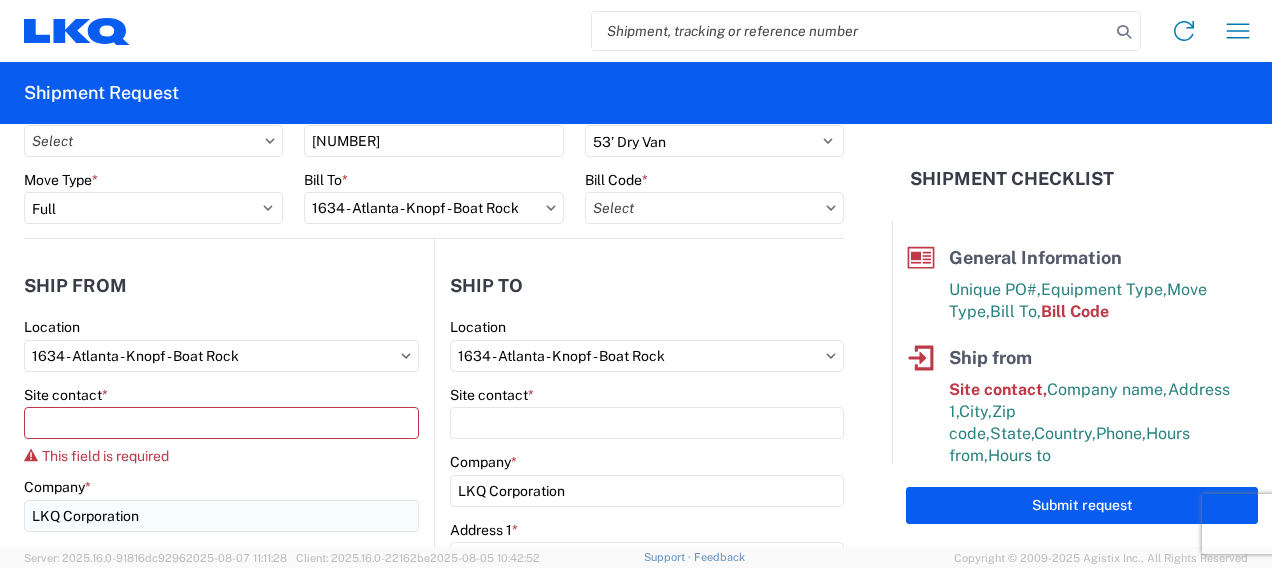 type on "[FIRST] [LAST]" 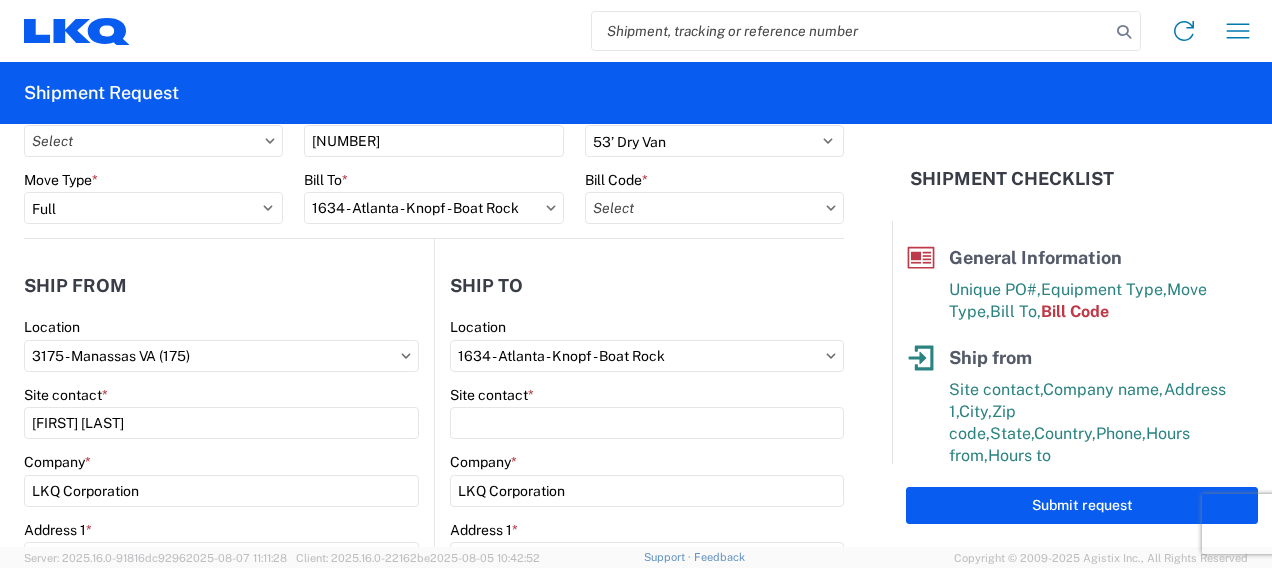 scroll, scrollTop: 200, scrollLeft: 0, axis: vertical 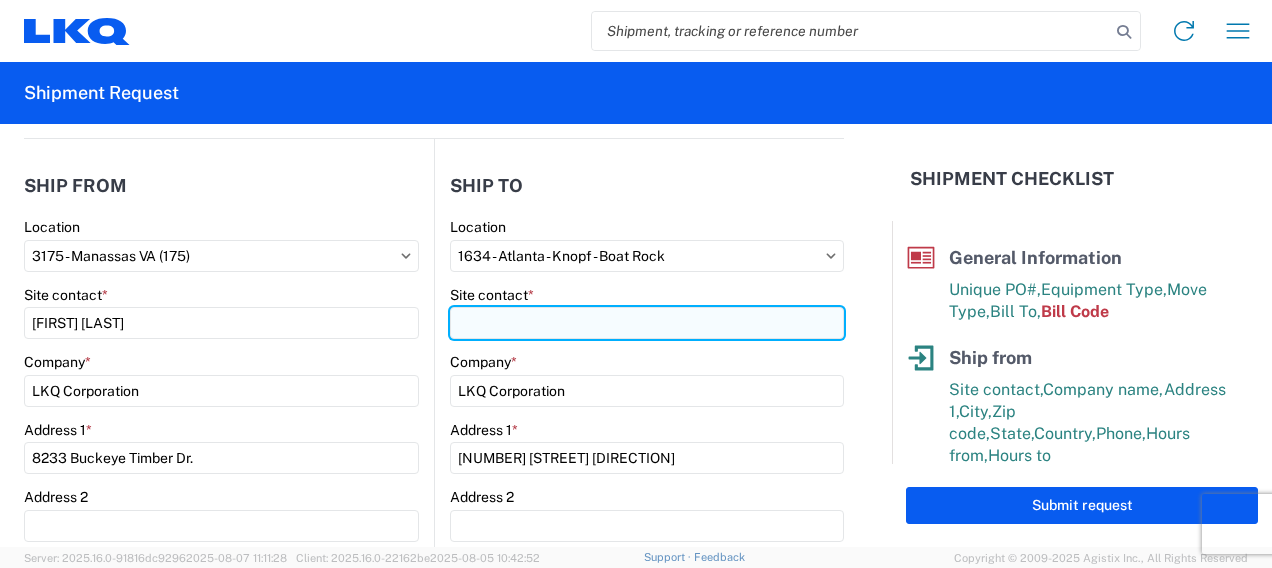 click on "Site contact  *" at bounding box center [647, 323] 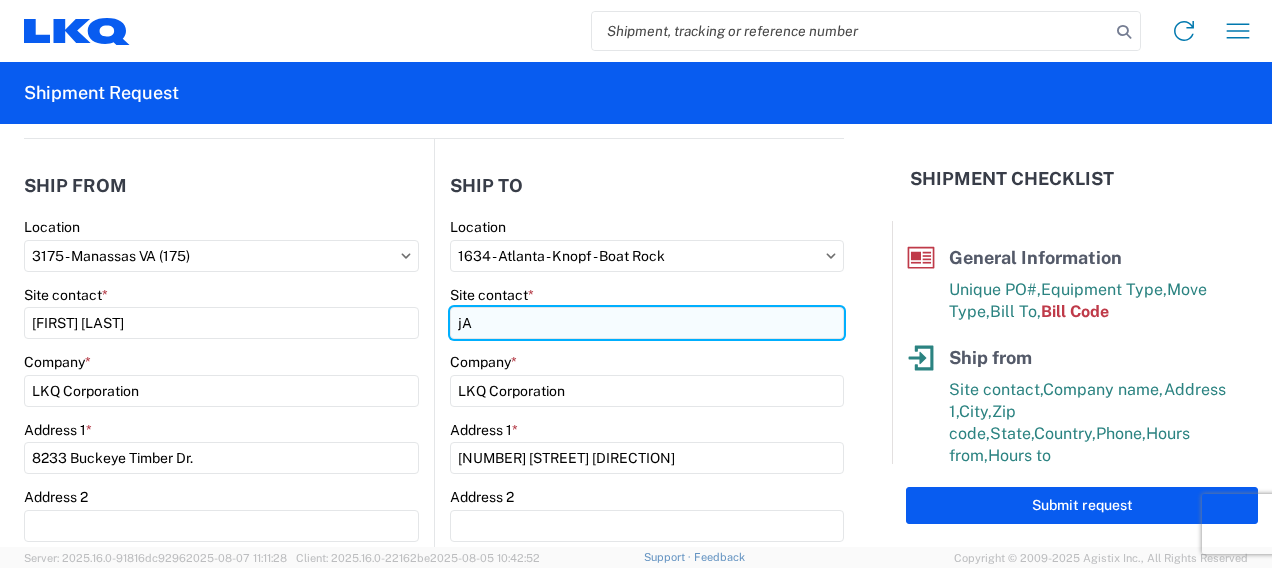 type on "j" 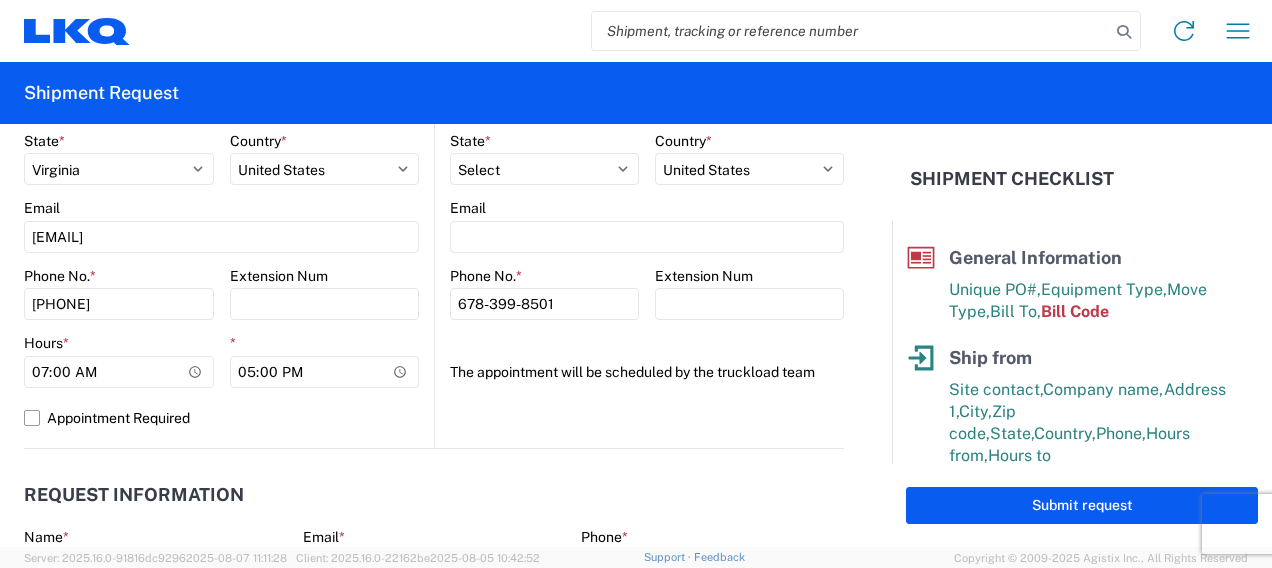 scroll, scrollTop: 800, scrollLeft: 0, axis: vertical 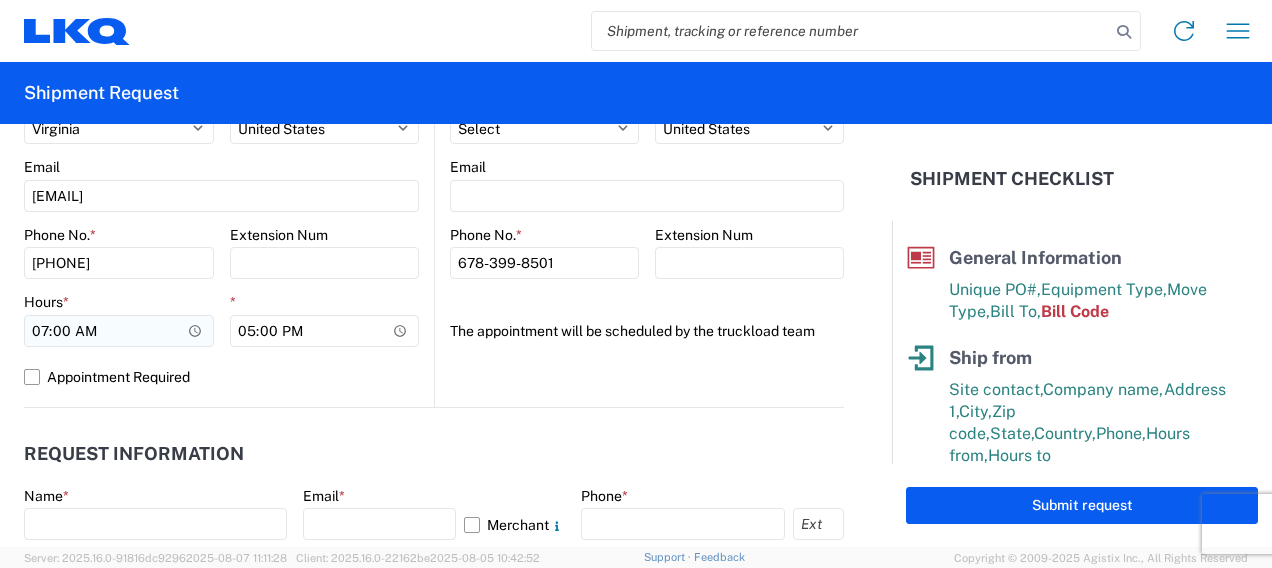 type on "JASON VOYLES" 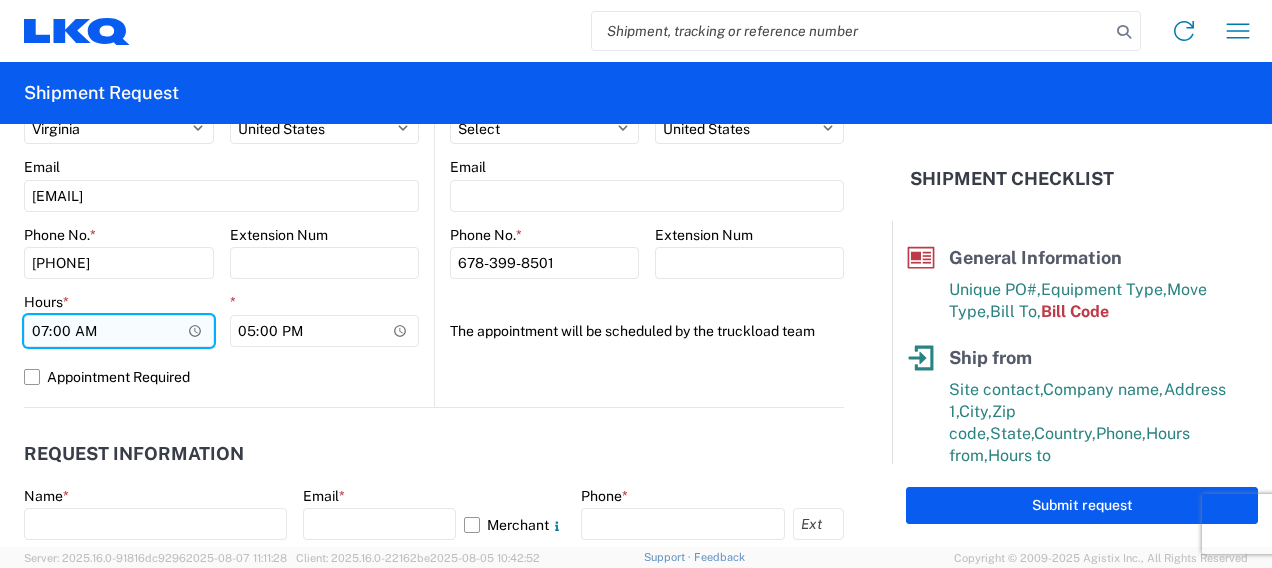 click on "07:00" at bounding box center [119, 331] 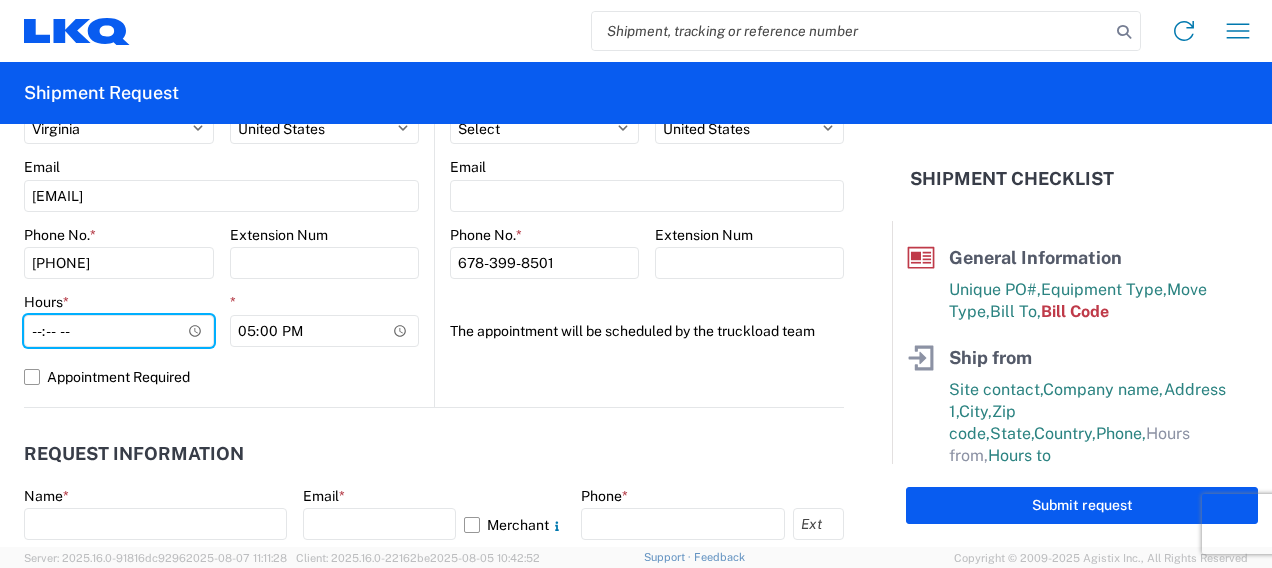 type on "09:00" 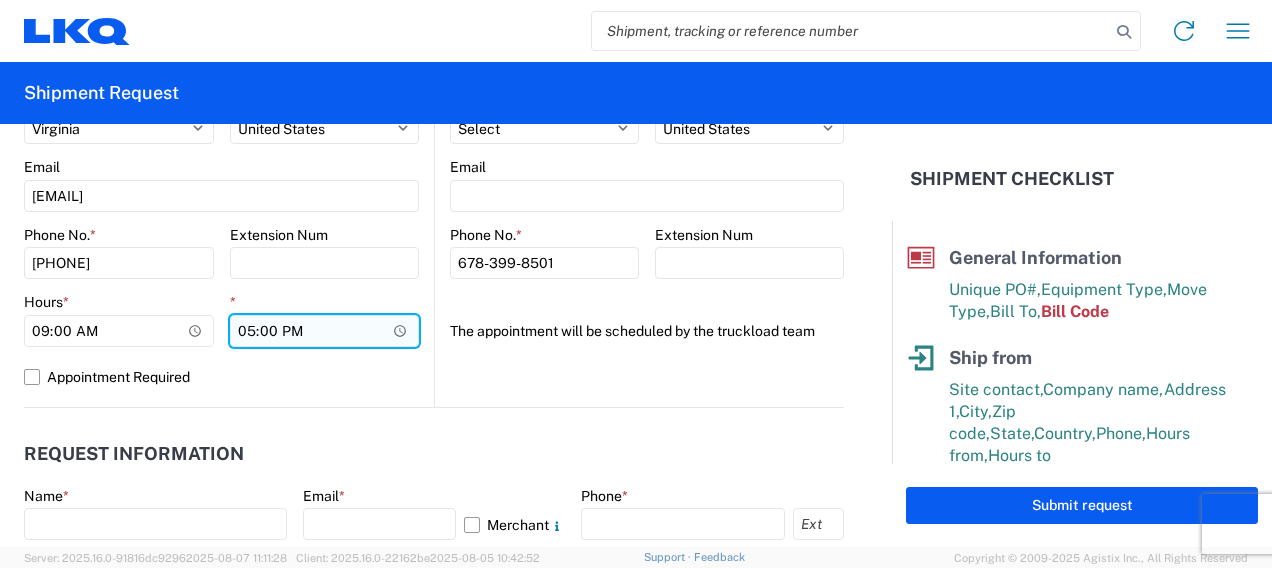 click on "17:00" at bounding box center [325, 331] 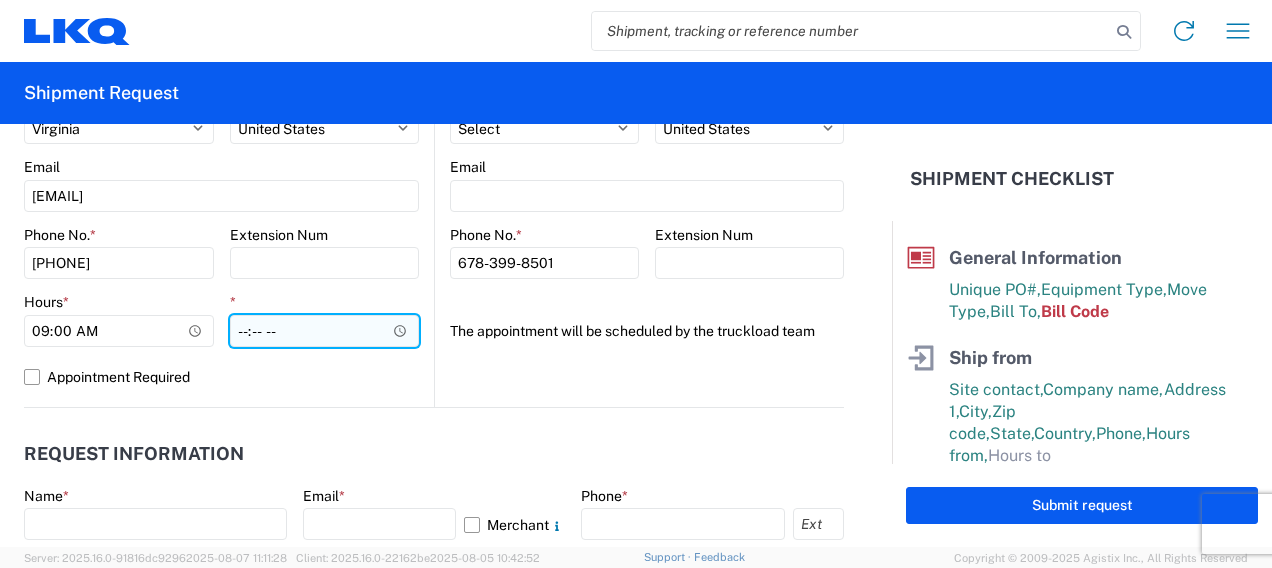 type on "15:00" 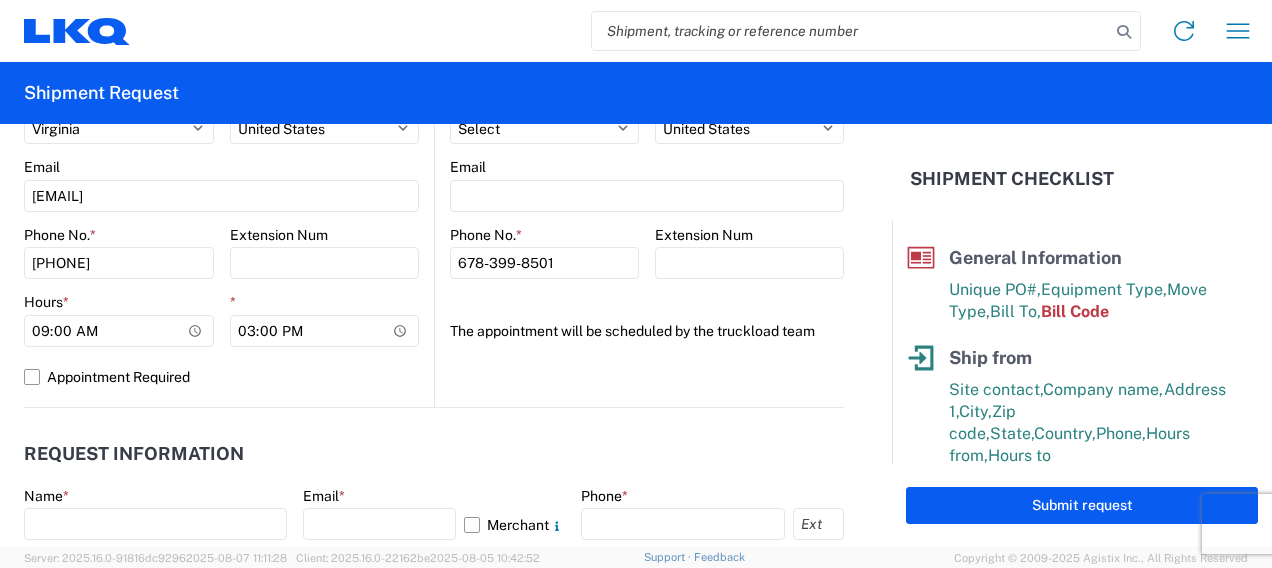 click on "Ship to  [NUMBER]  Location  [NUMBER] - [CITY] - [COMPANY_NAME] - [STREET]  Site contact  * [FIRST] [LAST]  Company  * [COMPANY_NAME]  Address 1  * [NUMBER] [STREET]  Address 2   City  * [CITY]  Zip  * [POSTAL_CODE]  State  * Select Alabama Alaska Arizona Arkansas Armed Forces Americas Armed Forces Europe Armed Forces Pacific California Colorado Connecticut Delaware District of Columbia Florida Georgia Hawaii Idaho Illinois Indiana Iowa Kansas Kentucky Louisiana Maine Maryland Massachusetts Michigan Minnesota Mississippi Missouri Montana Nebraska Nevada New Hampshire New Jersey New Mexico New York North Carolina North Dakota Ohio Oklahoma Oregon Palau Pennsylvania Puerto Rico Rhode Island South Carolina South Dakota Tennessee Texas Utah Vermont Virginia Washington West Virginia Wisconsin Wyoming  Country  * Select Afghanistan Åland Islands Albania Algeria American Samoa Andorra Angola Anguilla Antarctica Antigua & Barbuda Argentina Armenia Aruba Australia Austria Azerbaijan Bahamas Bahrain Bangladesh Barbados Belgium" 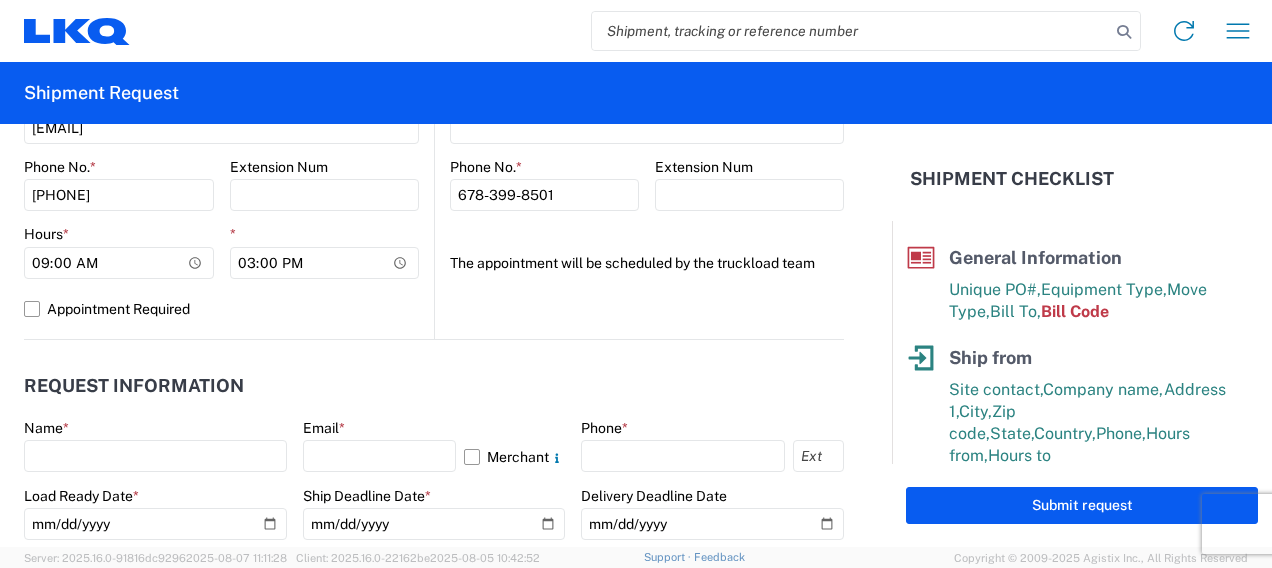scroll, scrollTop: 900, scrollLeft: 0, axis: vertical 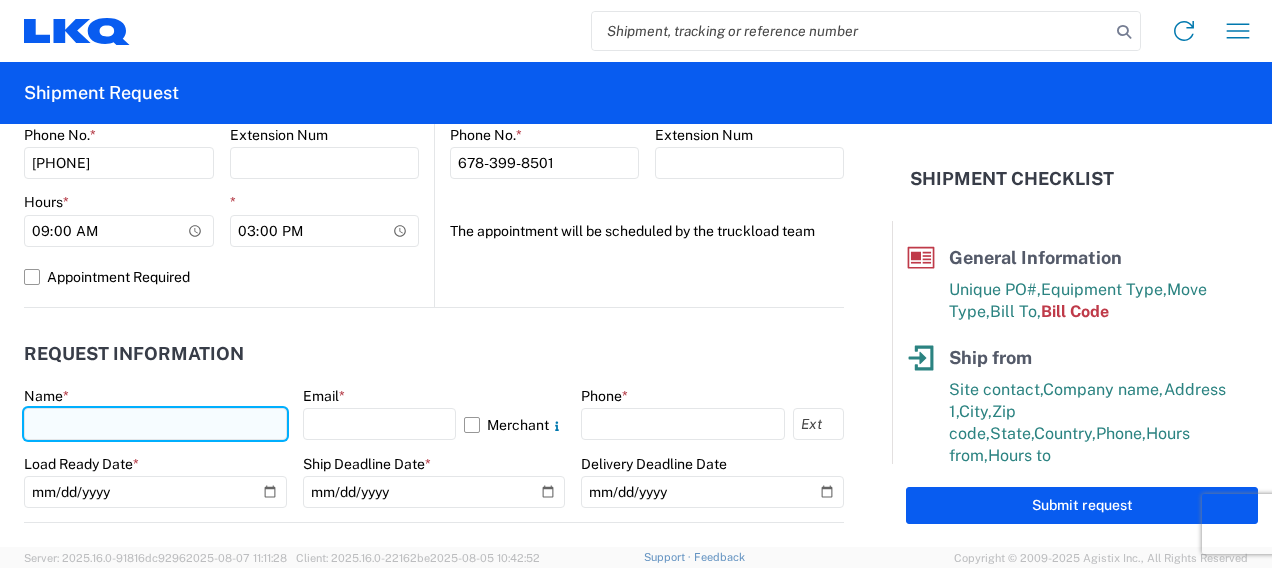 click 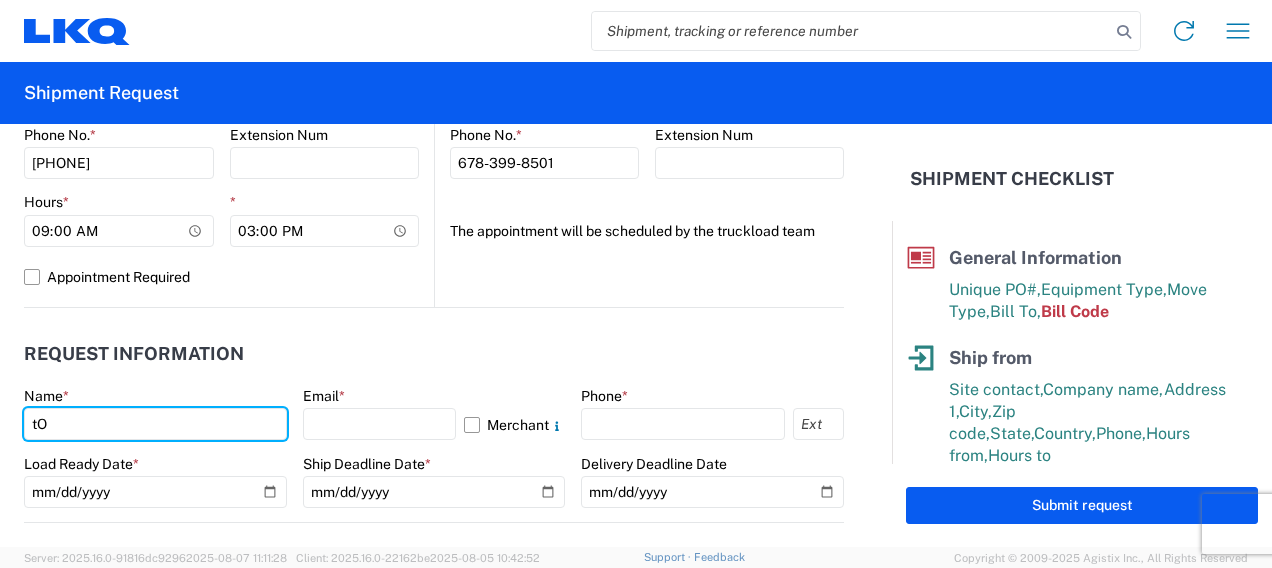 type on "t" 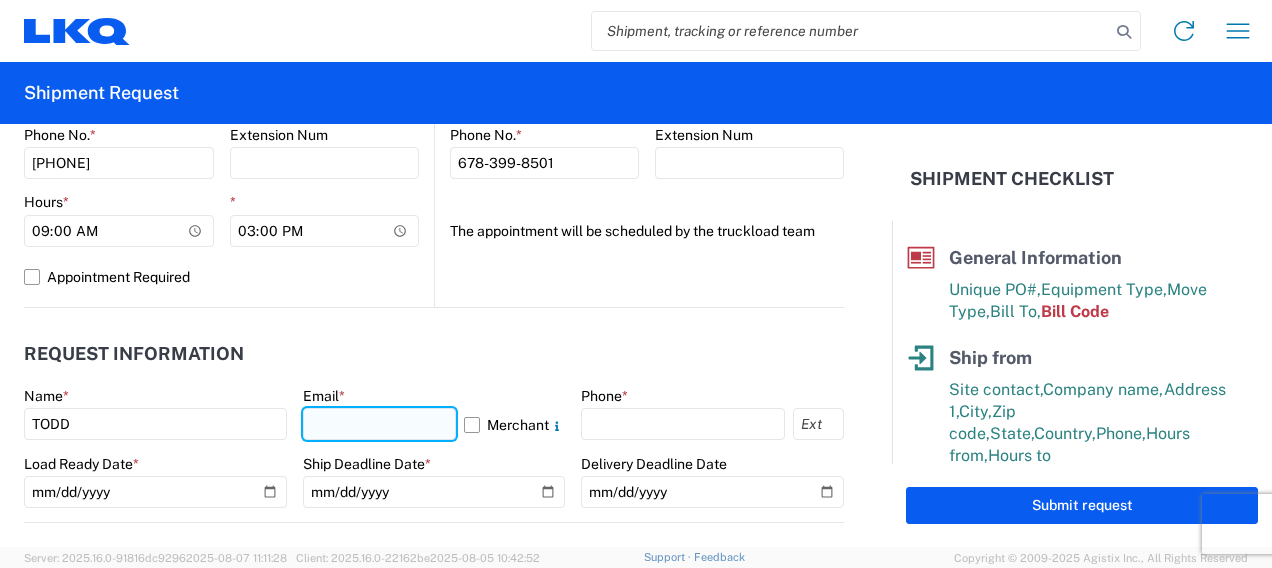 click 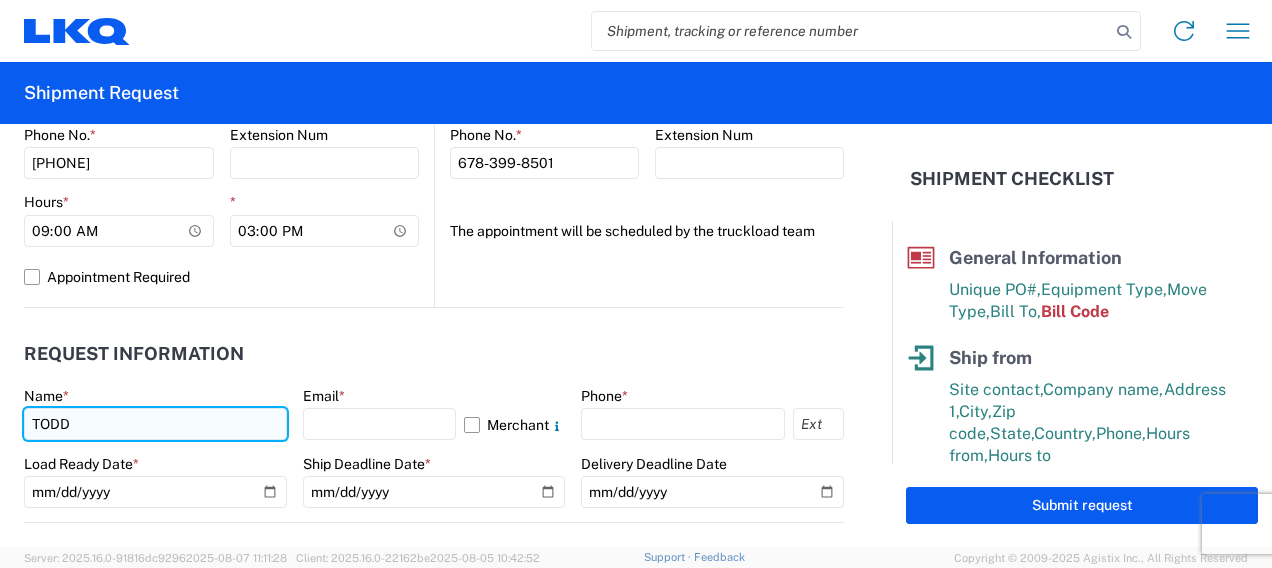 click on "TODD" 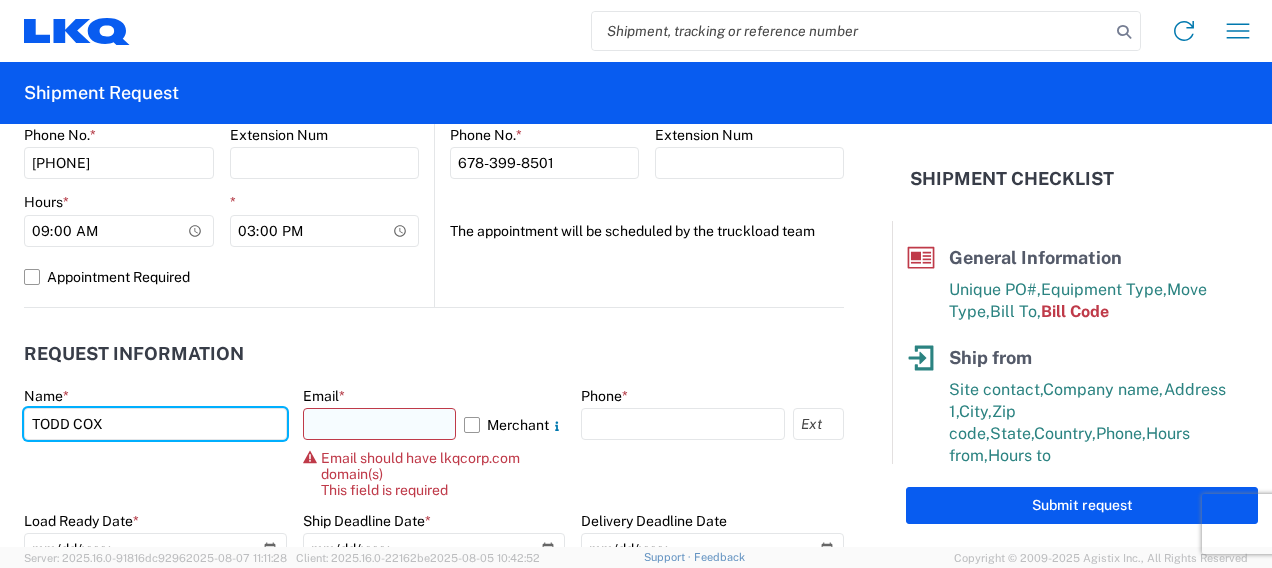 type on "TODD COX" 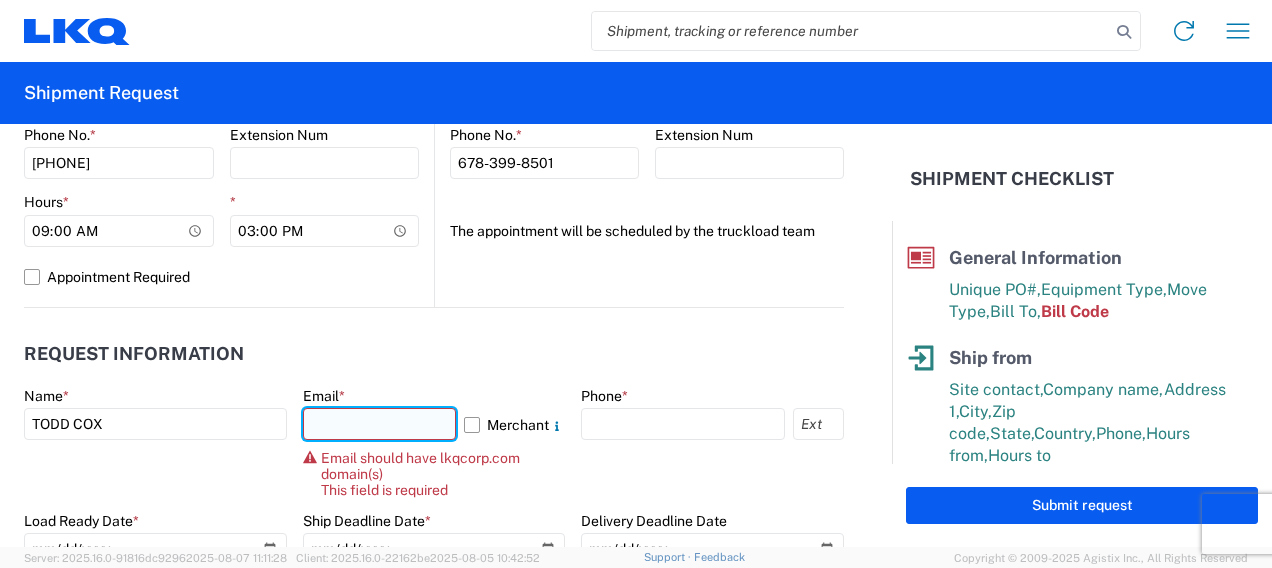 click 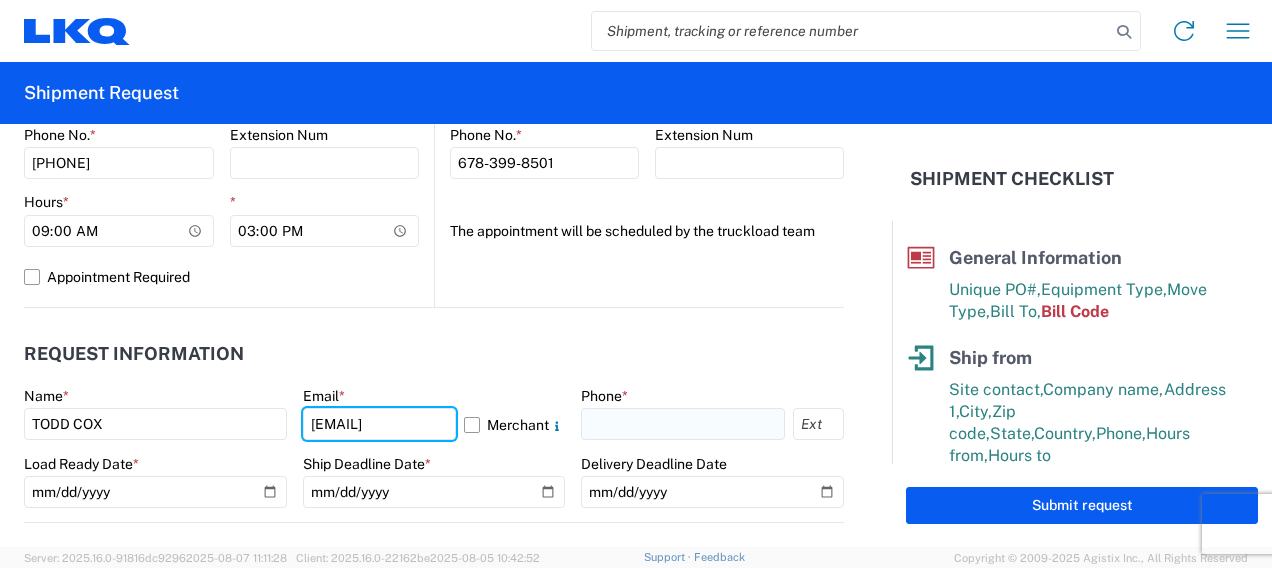 type on "[EMAIL]" 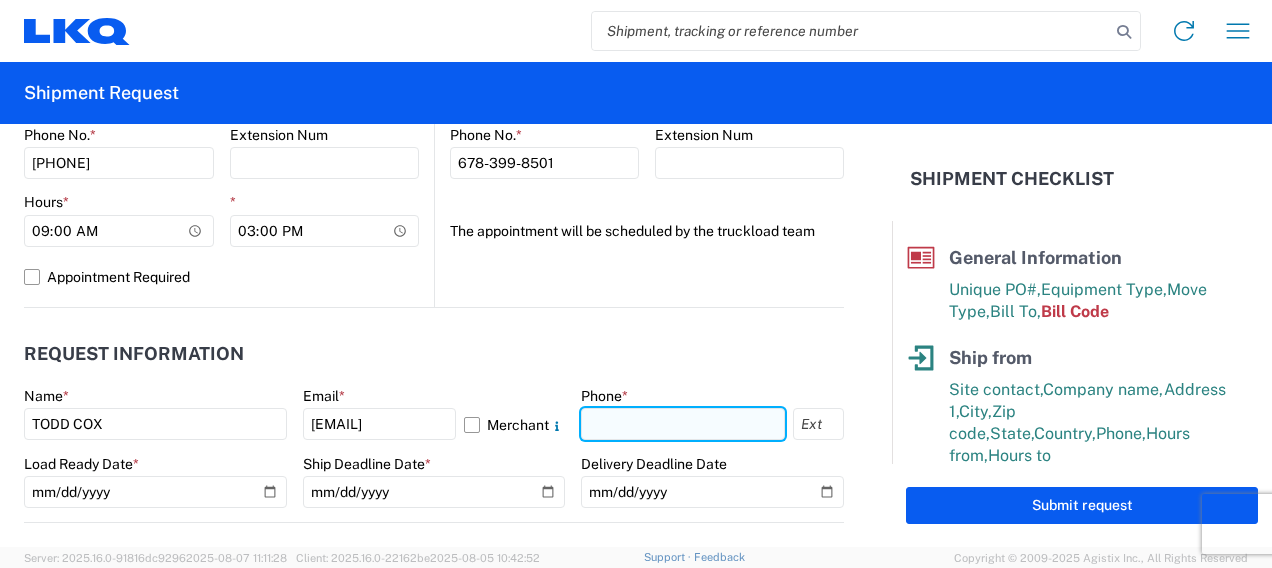 click 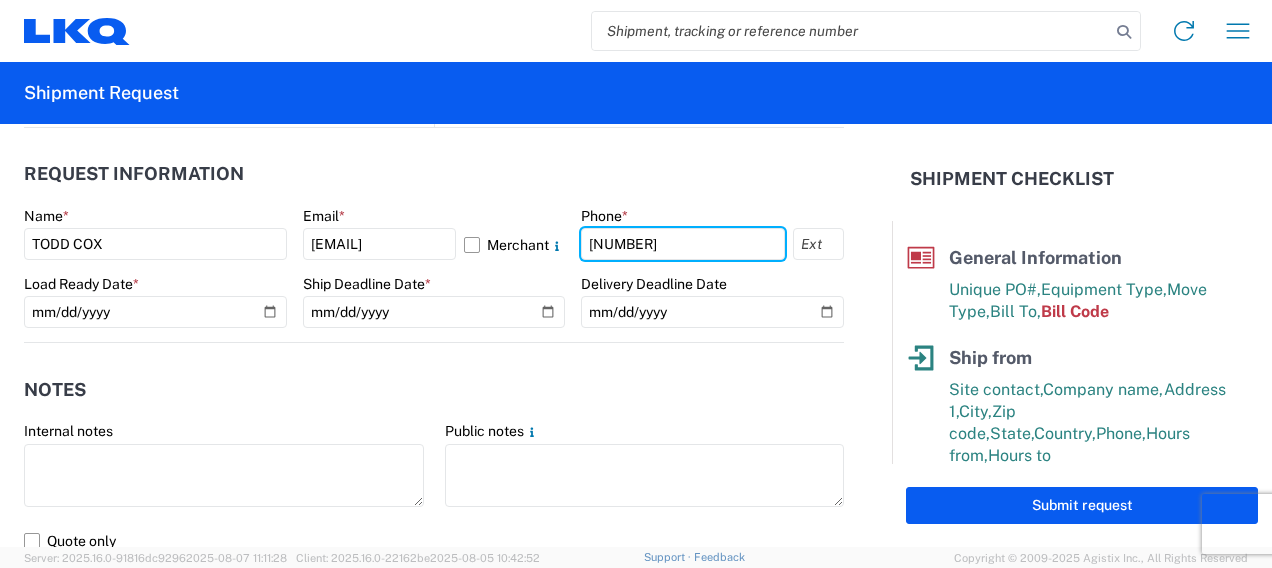 scroll, scrollTop: 1100, scrollLeft: 0, axis: vertical 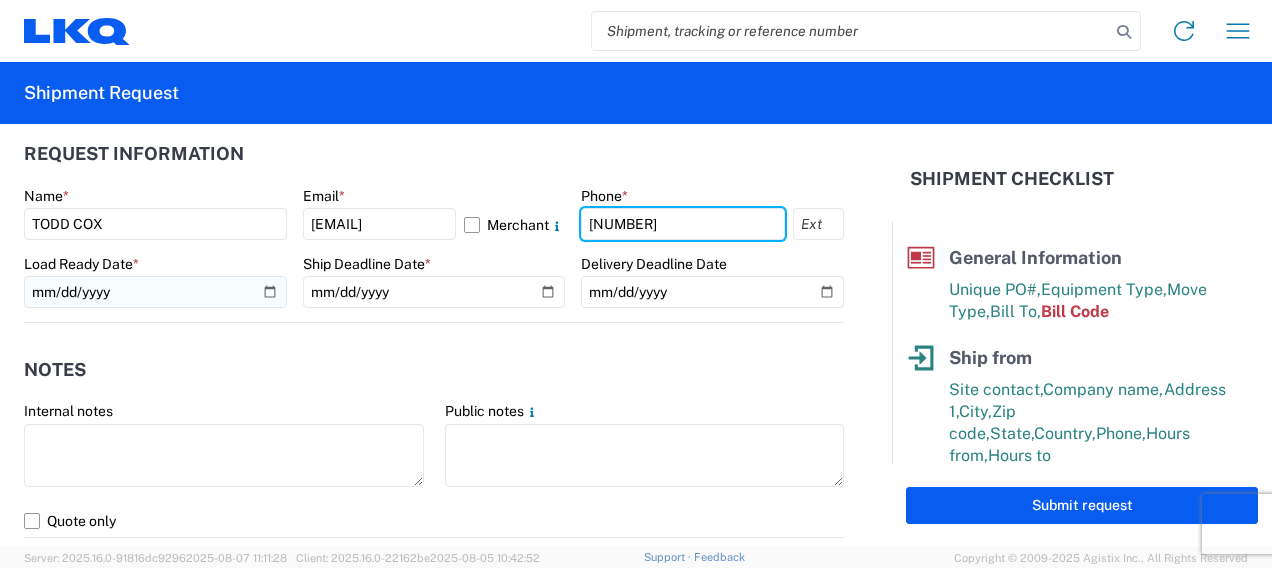 type on "[NUMBER]" 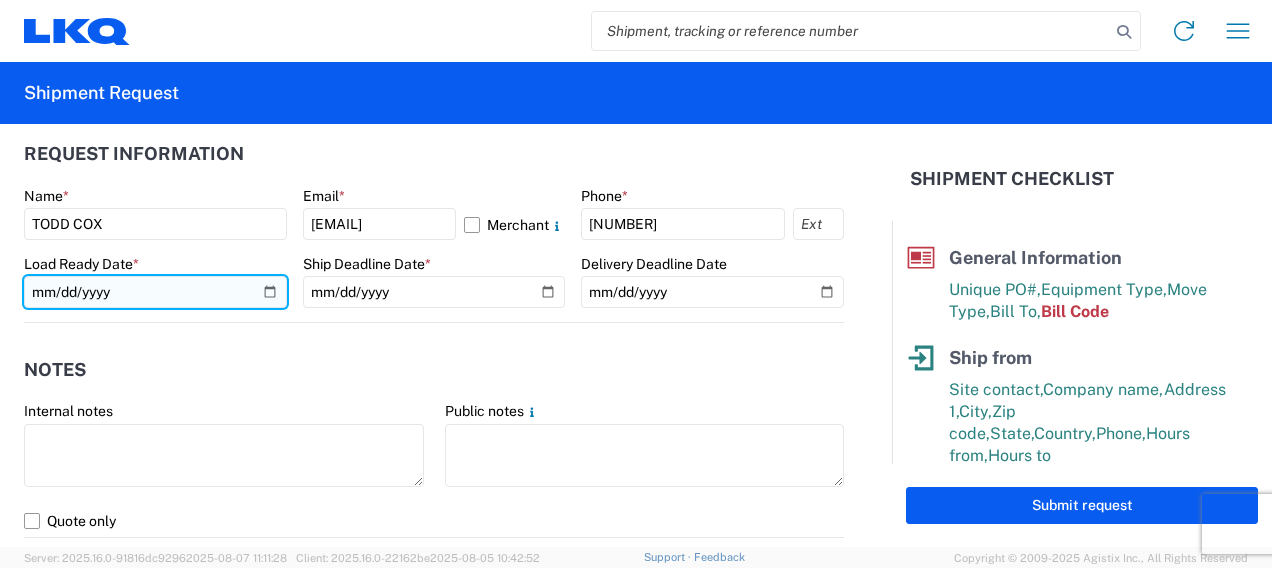 click 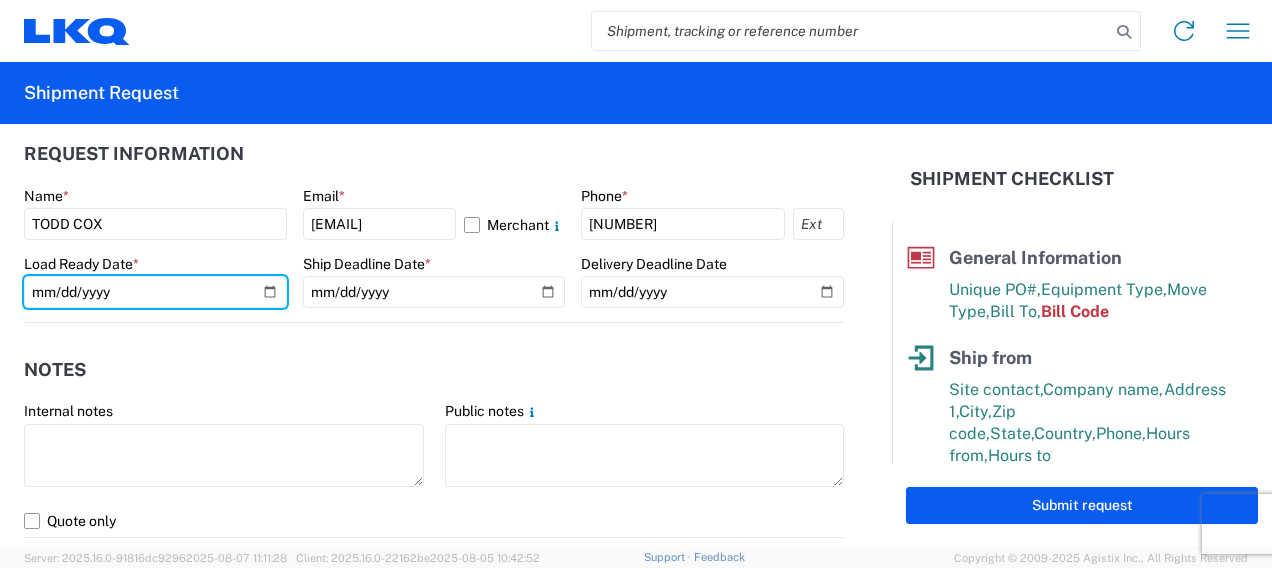 type on "[DATE]" 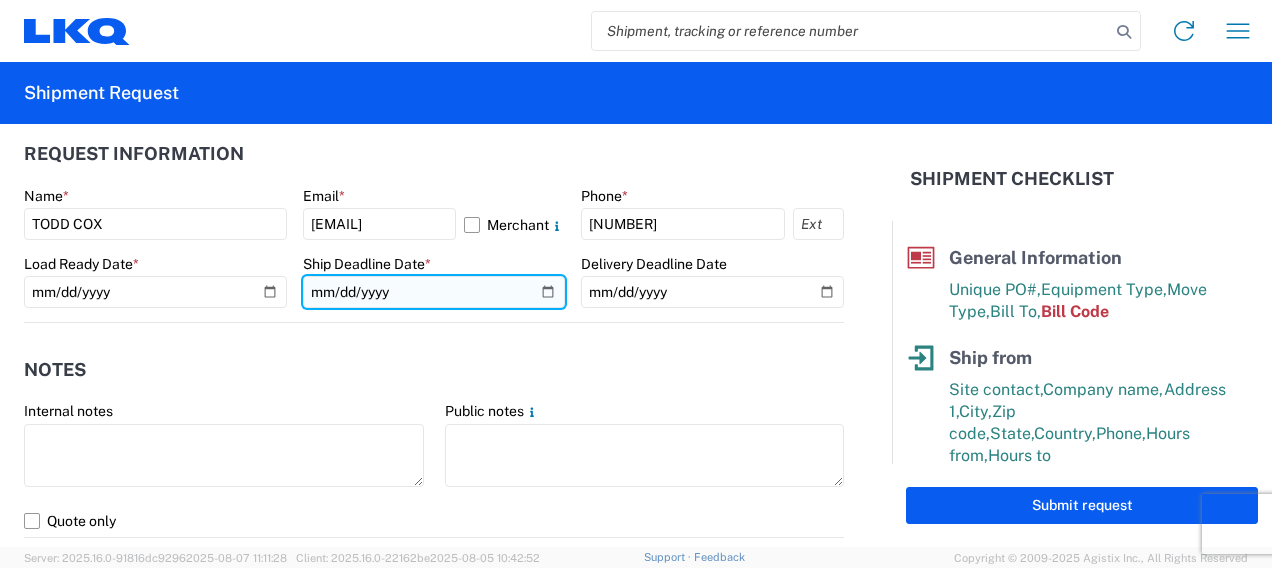 click 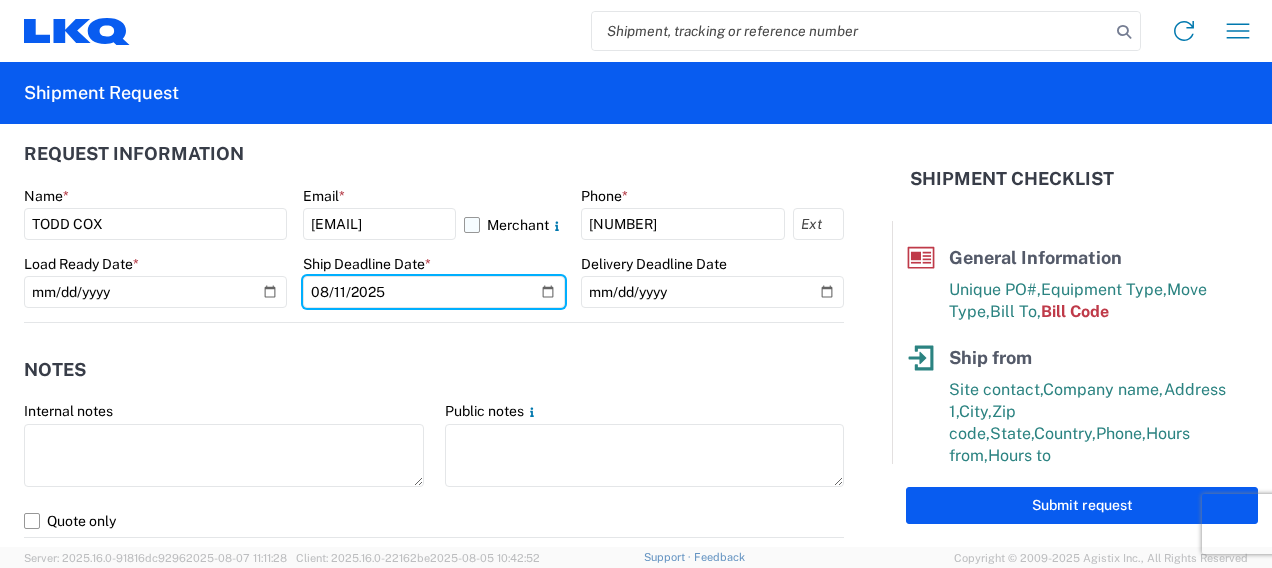 type on "2025-08-11" 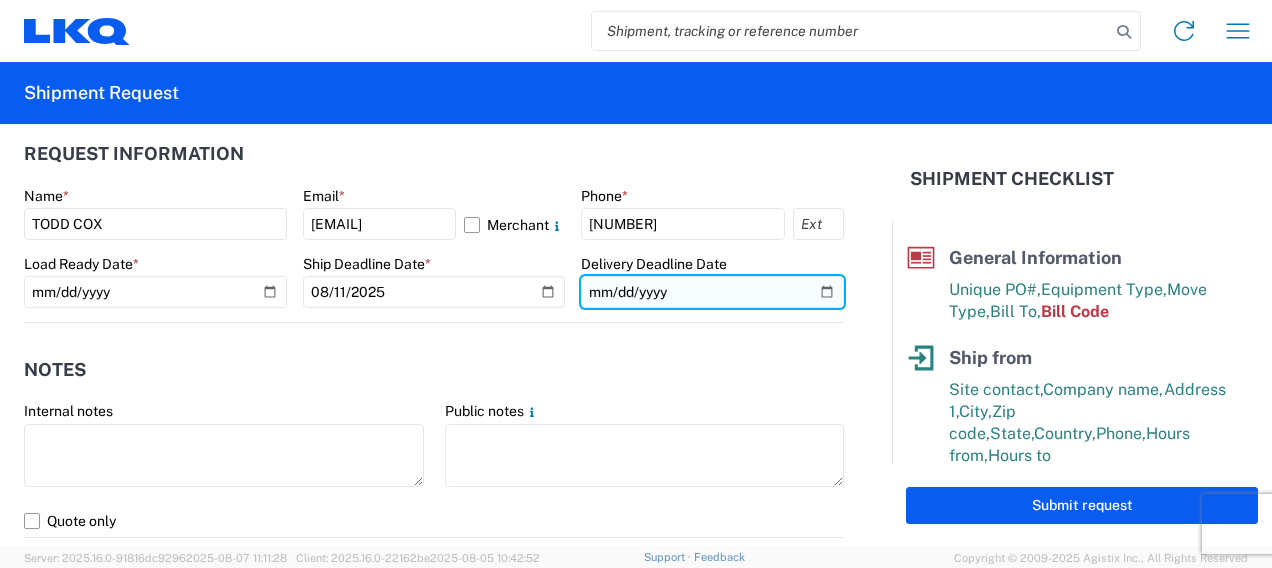 click 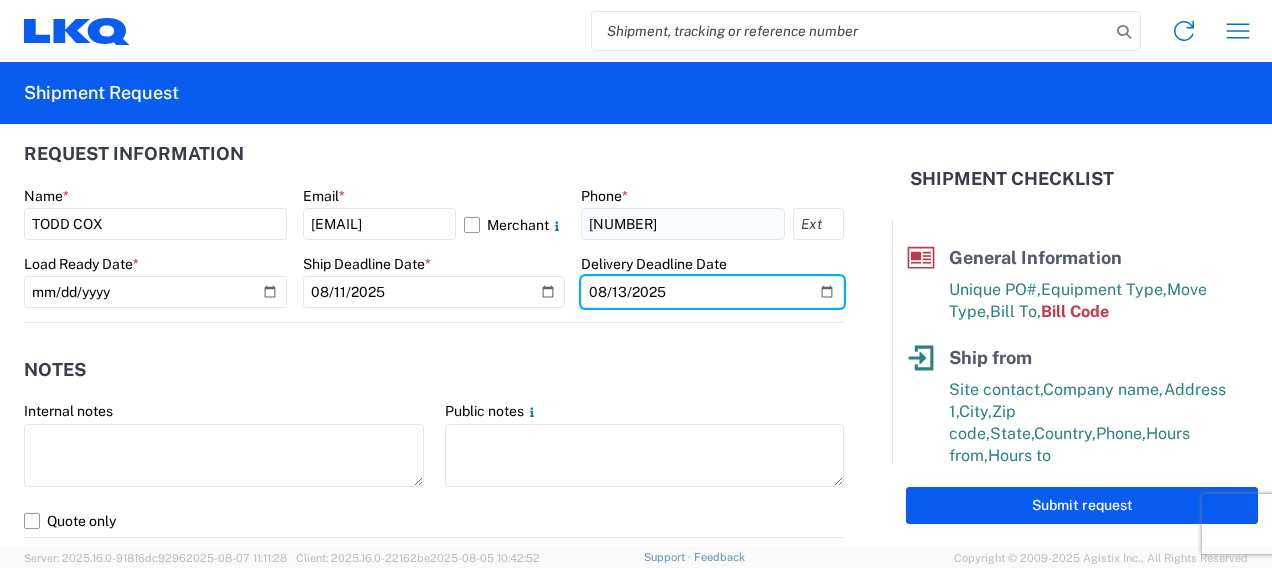type on "2025-08-13" 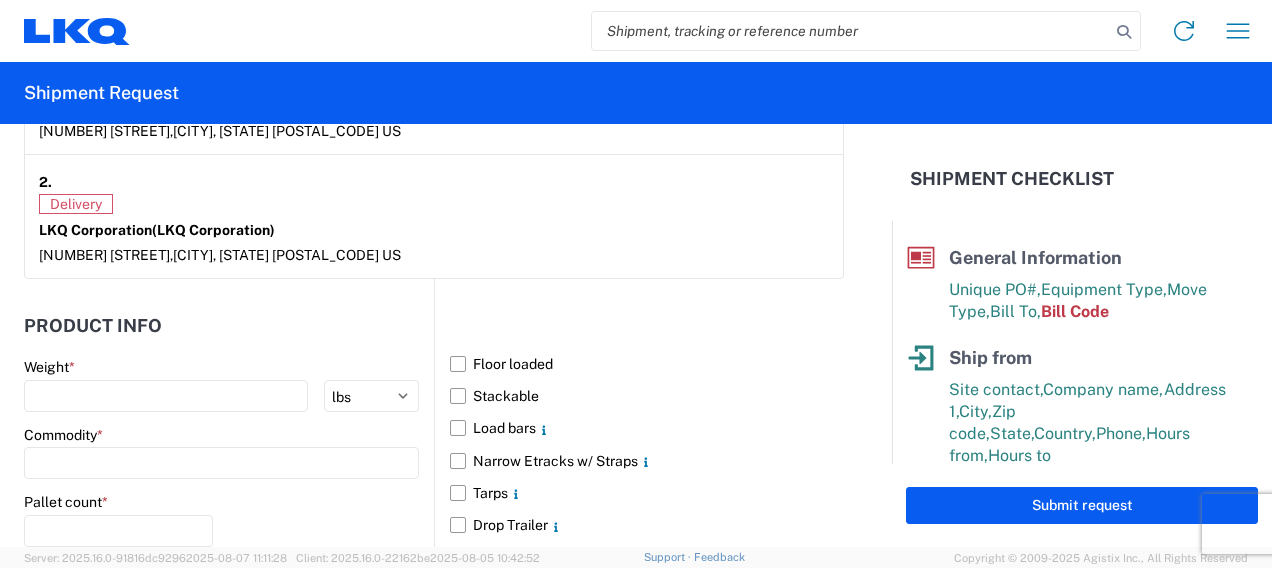 scroll, scrollTop: 1700, scrollLeft: 0, axis: vertical 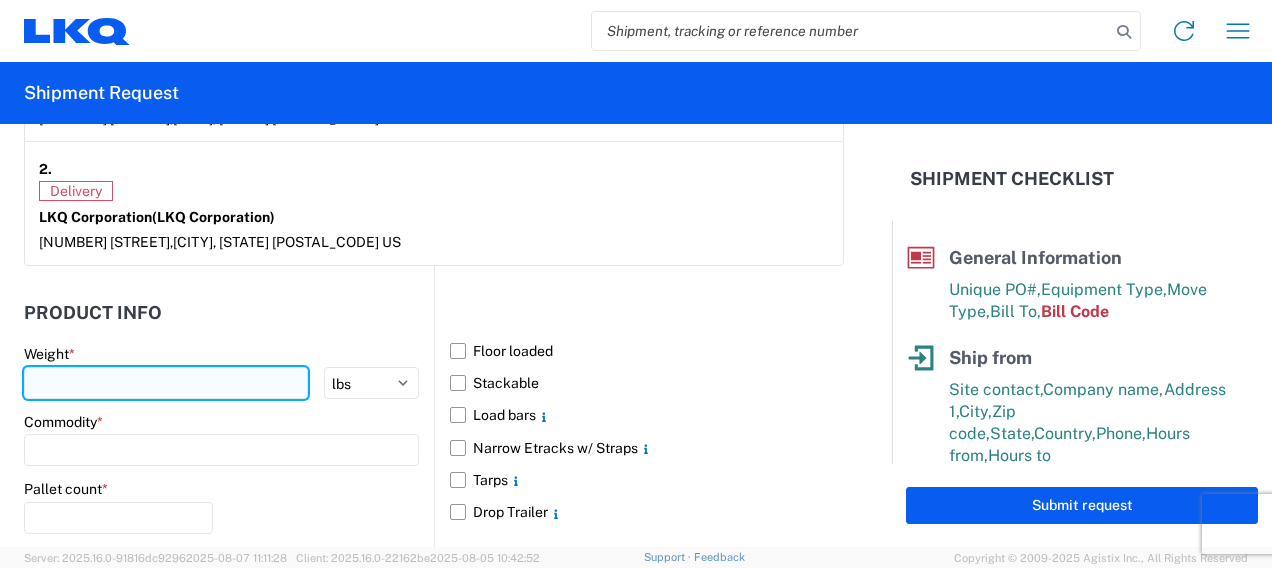click 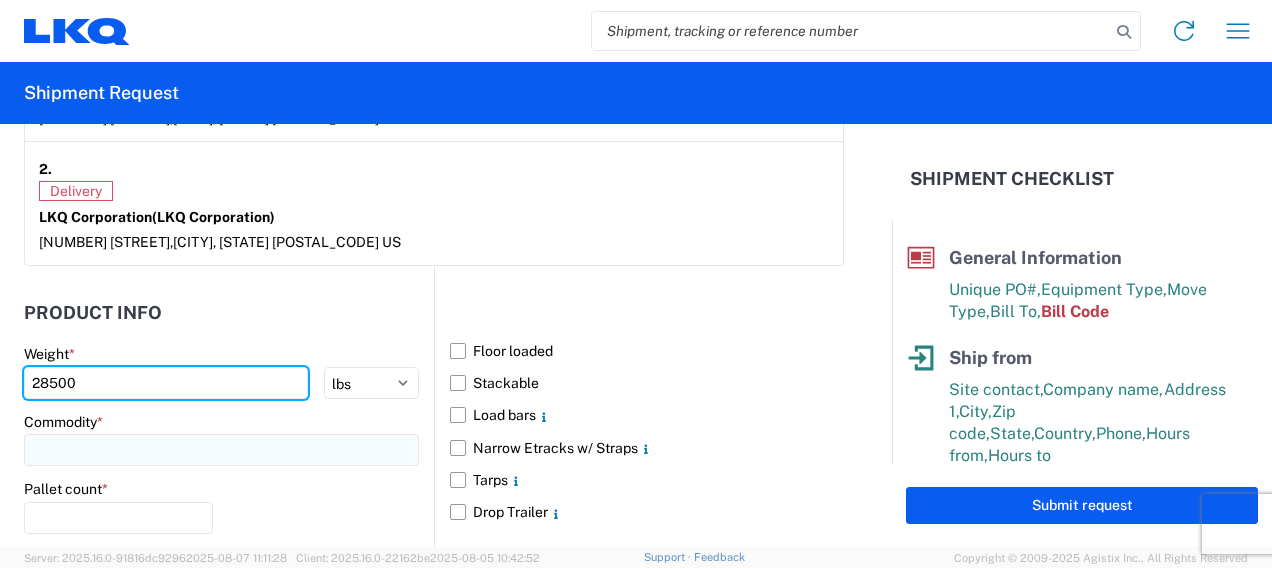 type on "28500" 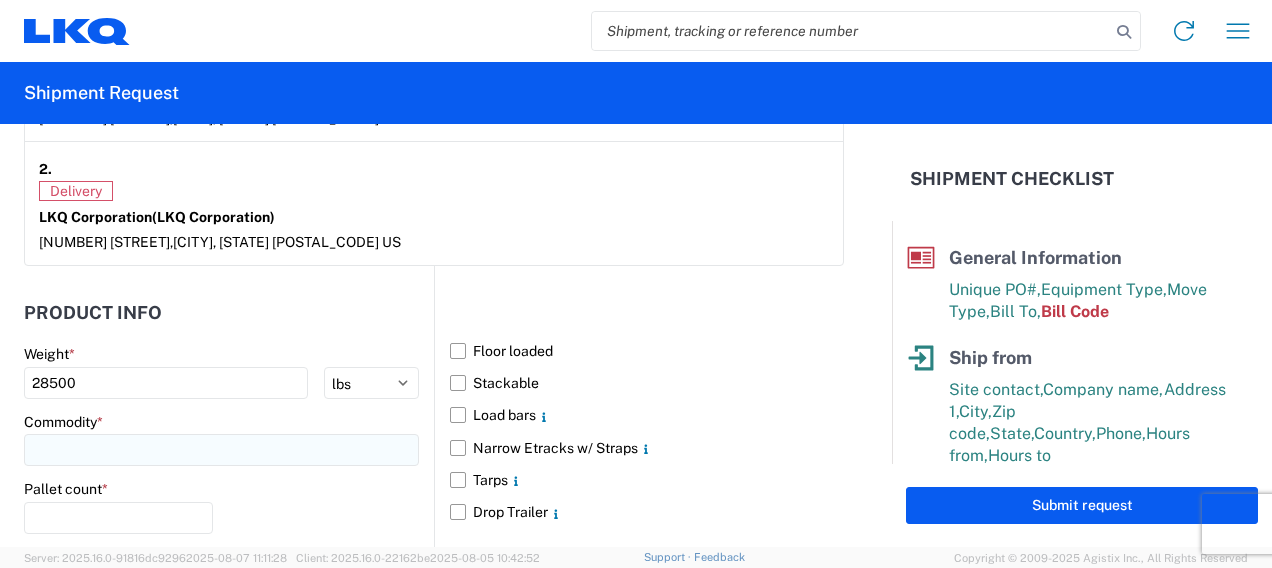 click 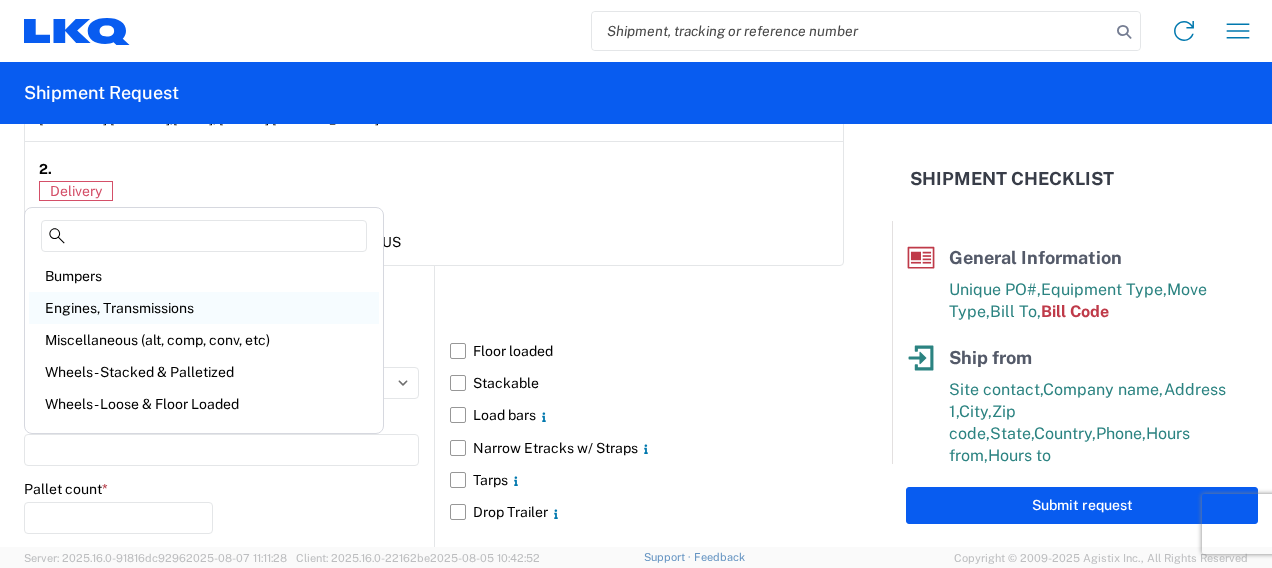 click on "Engines, Transmissions" 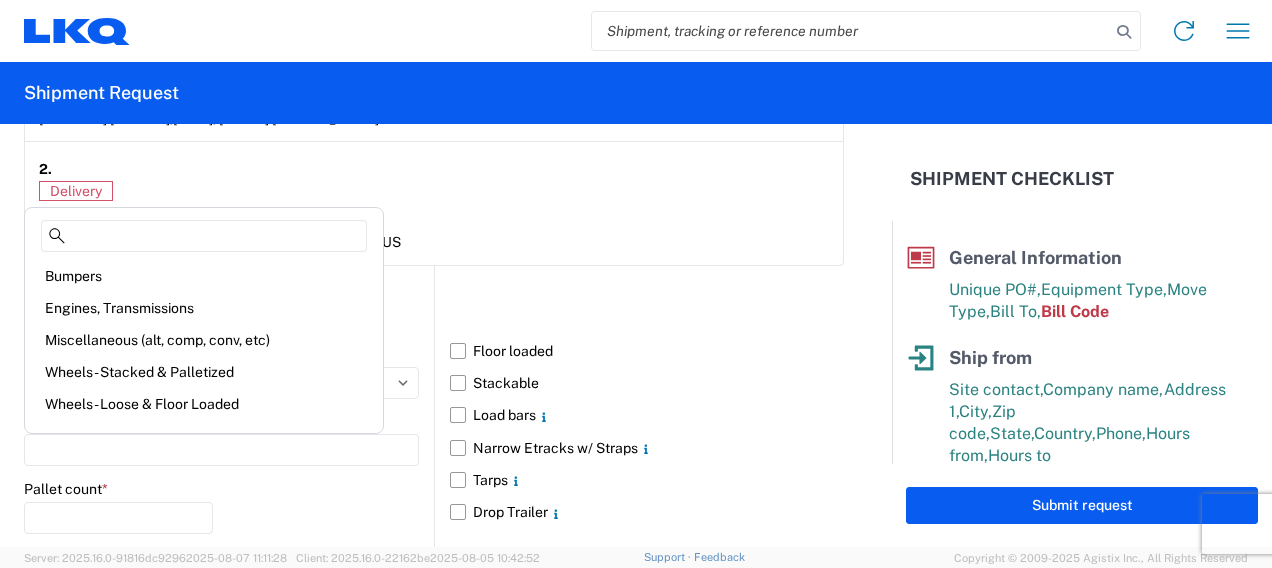 type on "Engines, Transmissions" 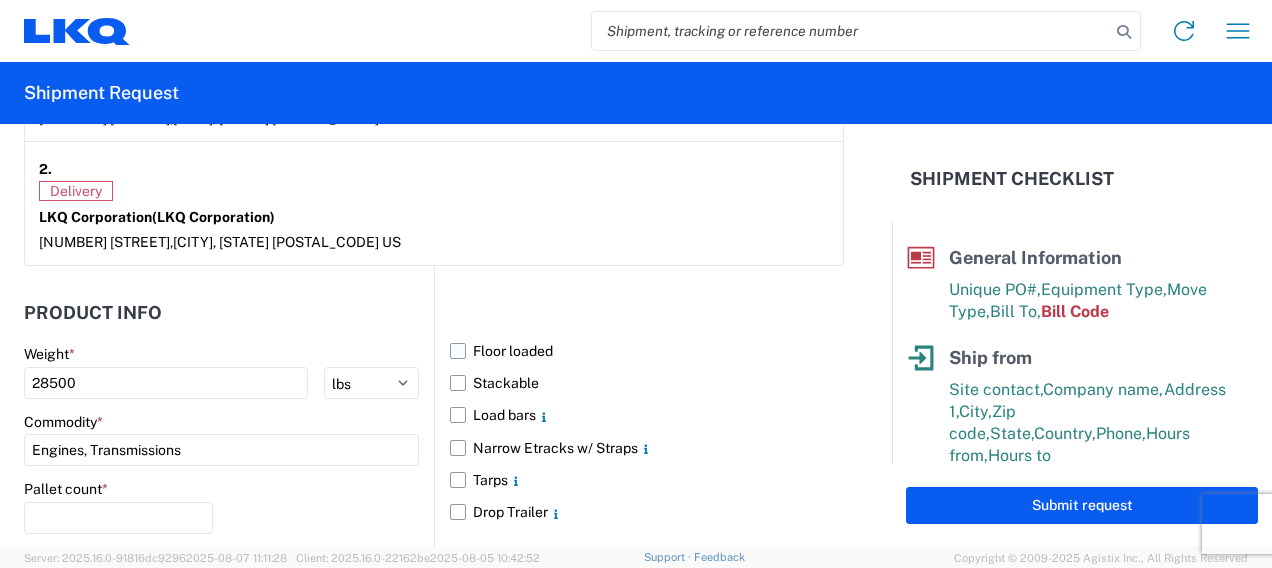 click on "Floor loaded" 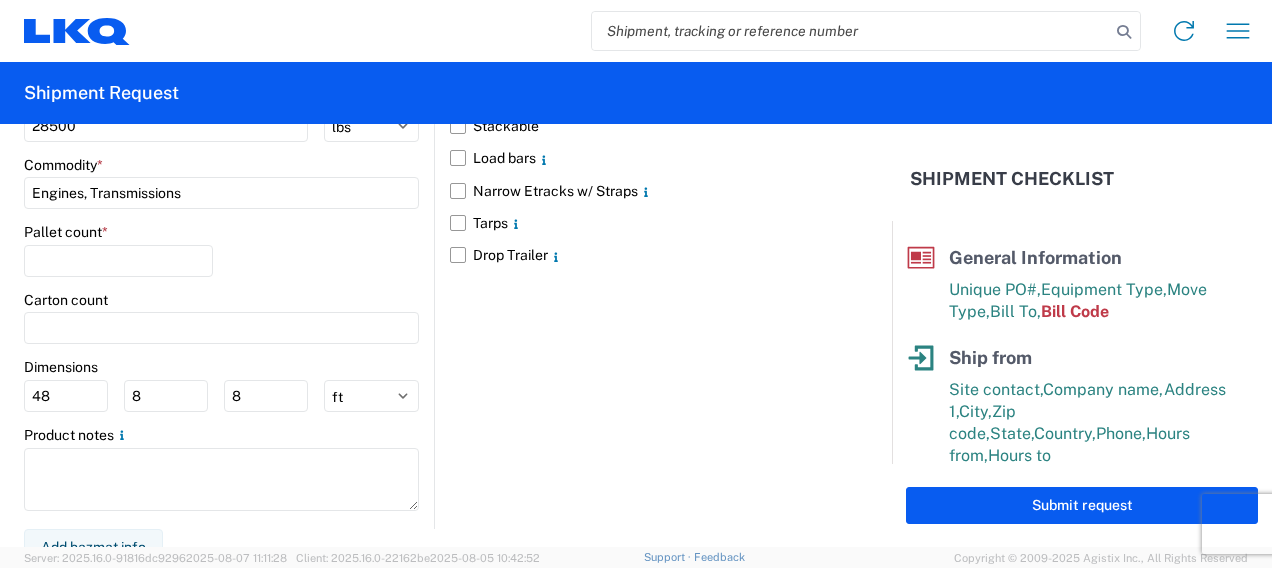 scroll, scrollTop: 1969, scrollLeft: 0, axis: vertical 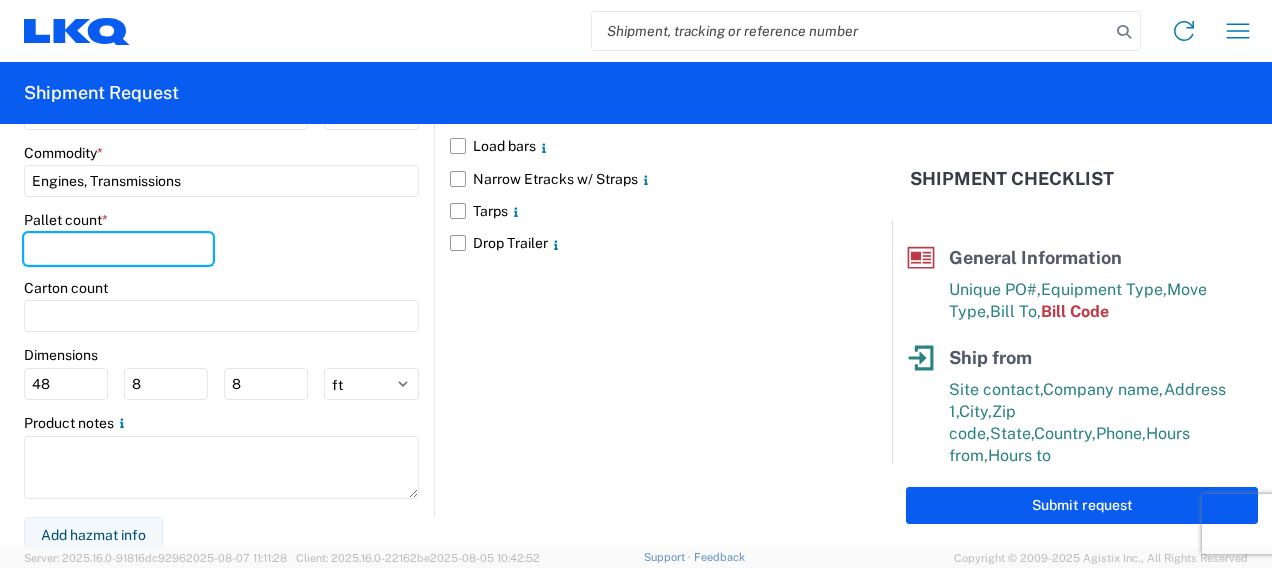 drag, startPoint x: 90, startPoint y: 244, endPoint x: 1271, endPoint y: 190, distance: 1182.2339 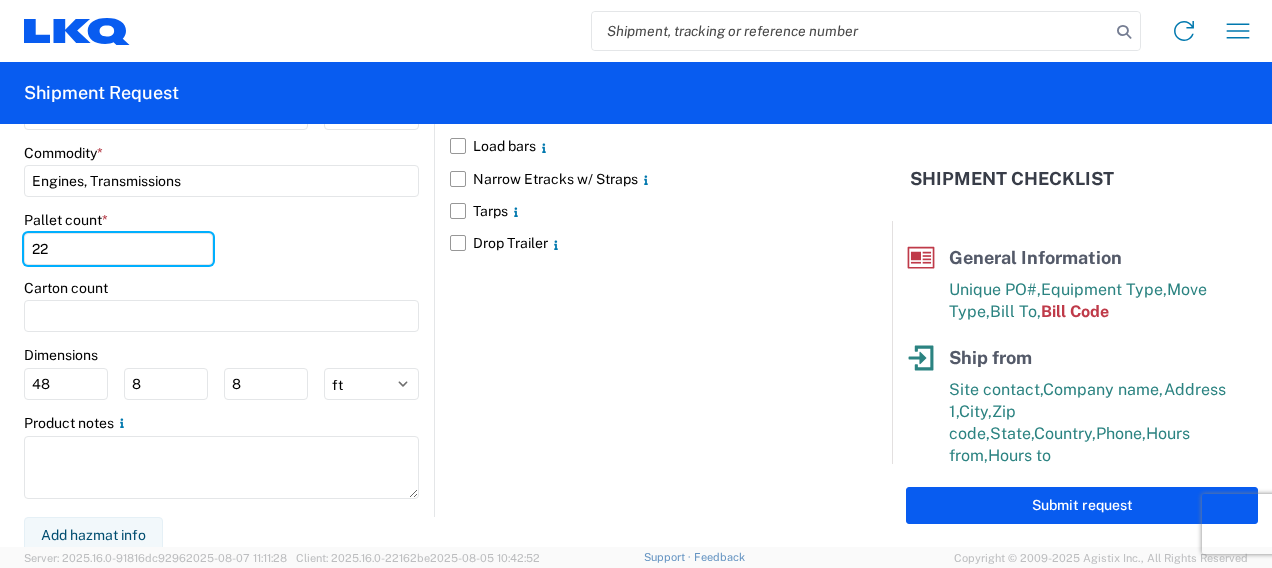 type on "22" 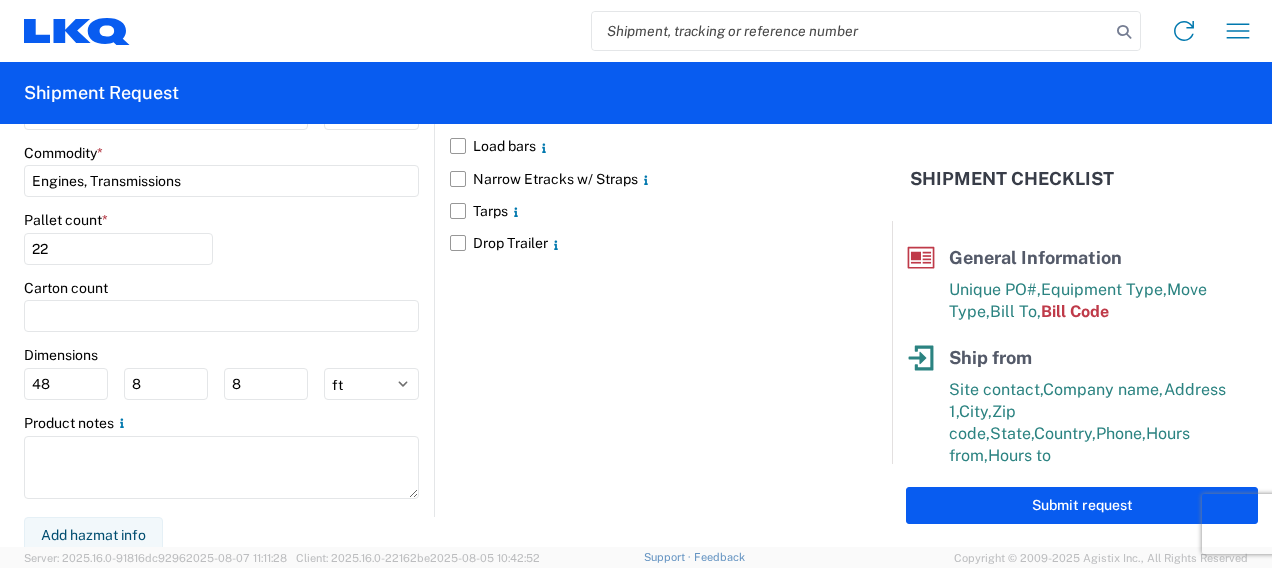 click on "Floor loaded   Stackable   Load bars
Narrow Etracks w/ Straps
Tarps
Drop Trailer" 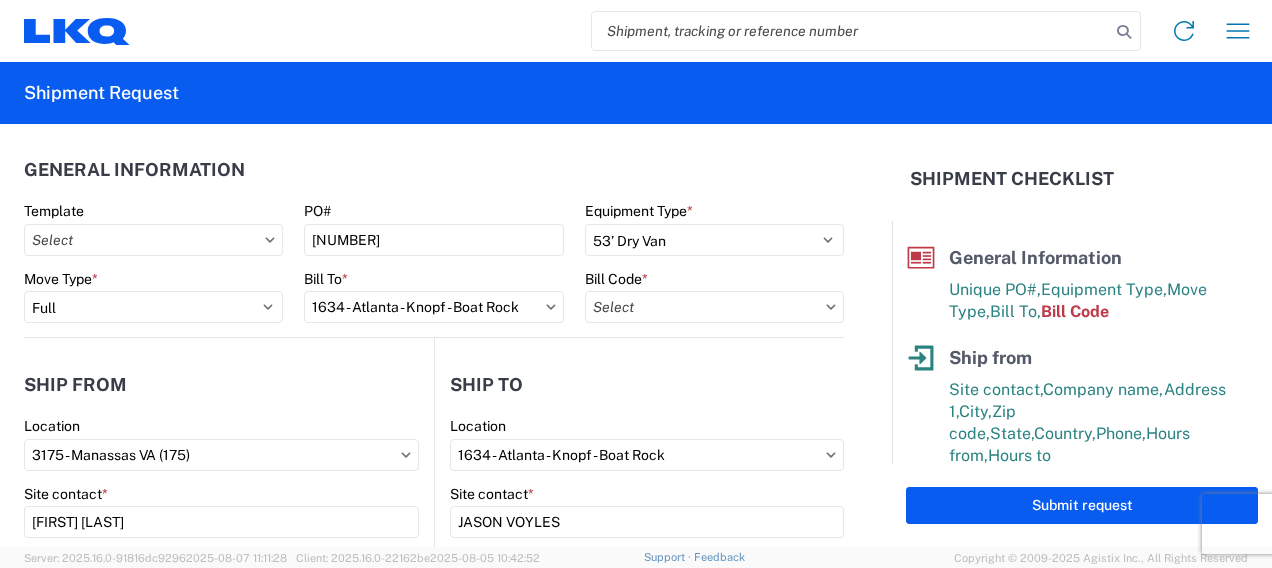 scroll, scrollTop: 0, scrollLeft: 0, axis: both 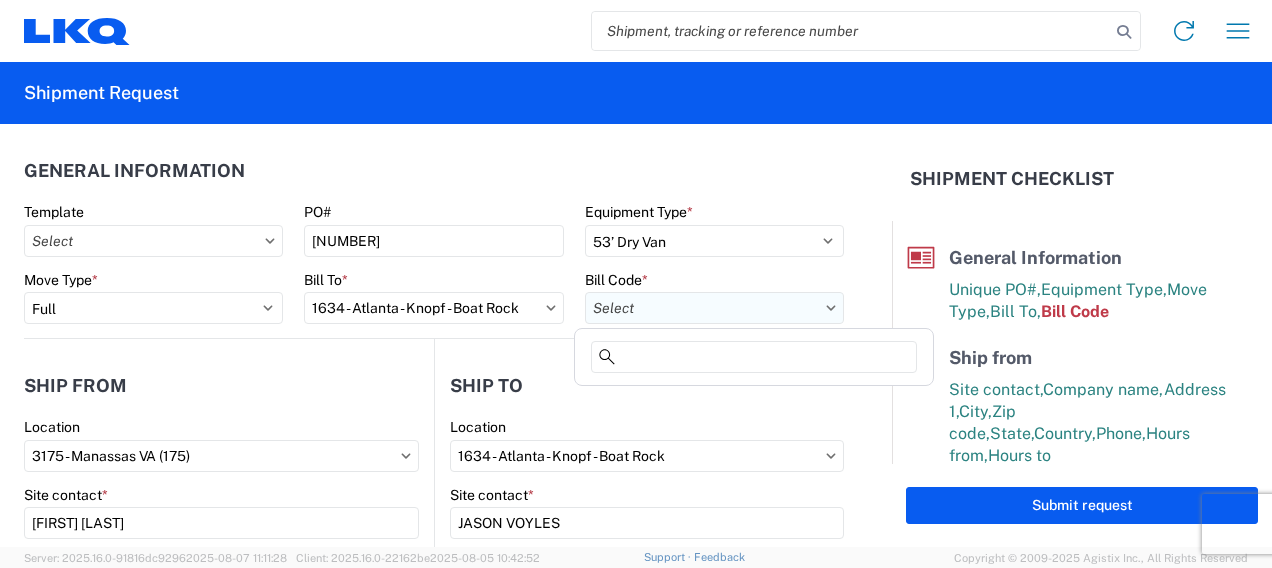 click on "Bill Code  *" at bounding box center (714, 308) 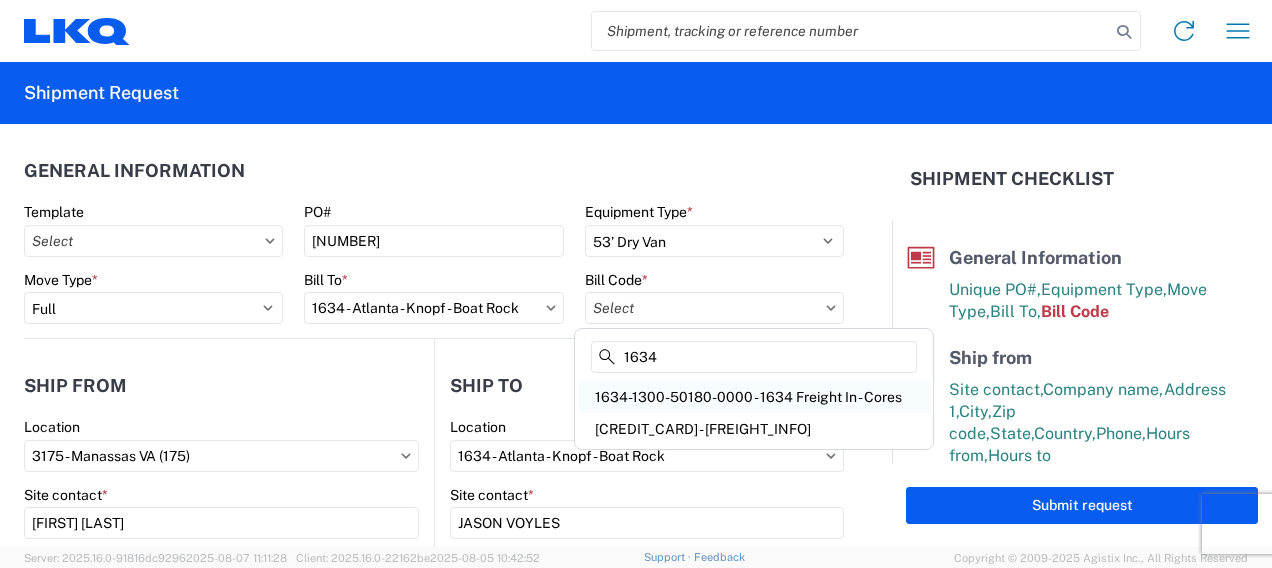 type on "1634" 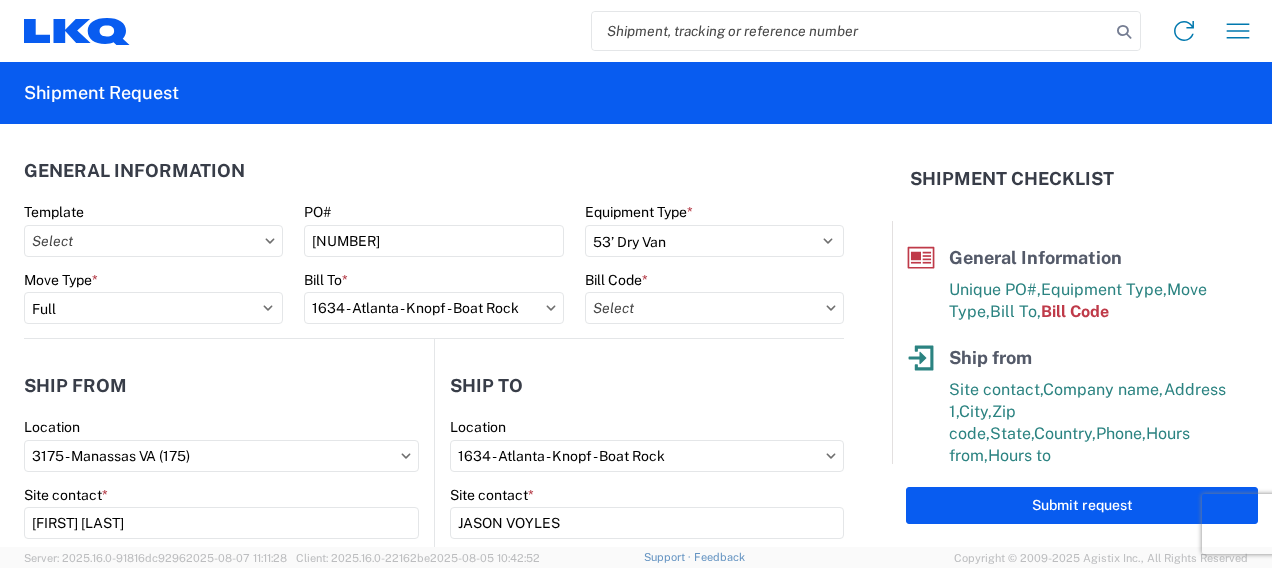 type on "1634-1300-50180-0000 - 1634 Freight In - Cores" 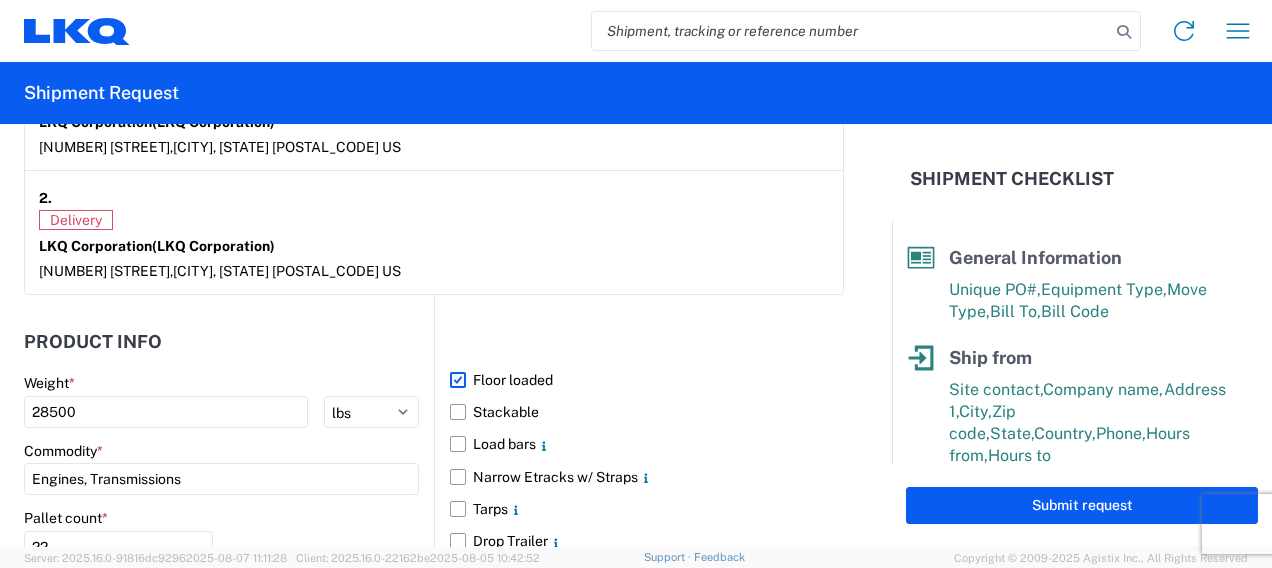 scroll, scrollTop: 1669, scrollLeft: 0, axis: vertical 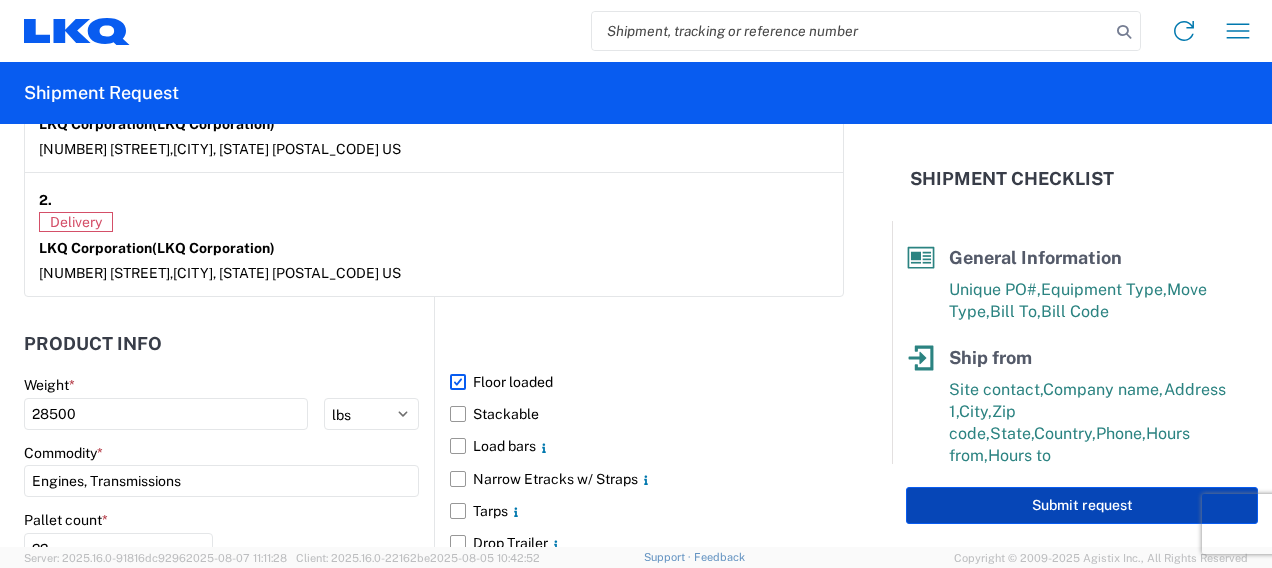 click on "Submit request" 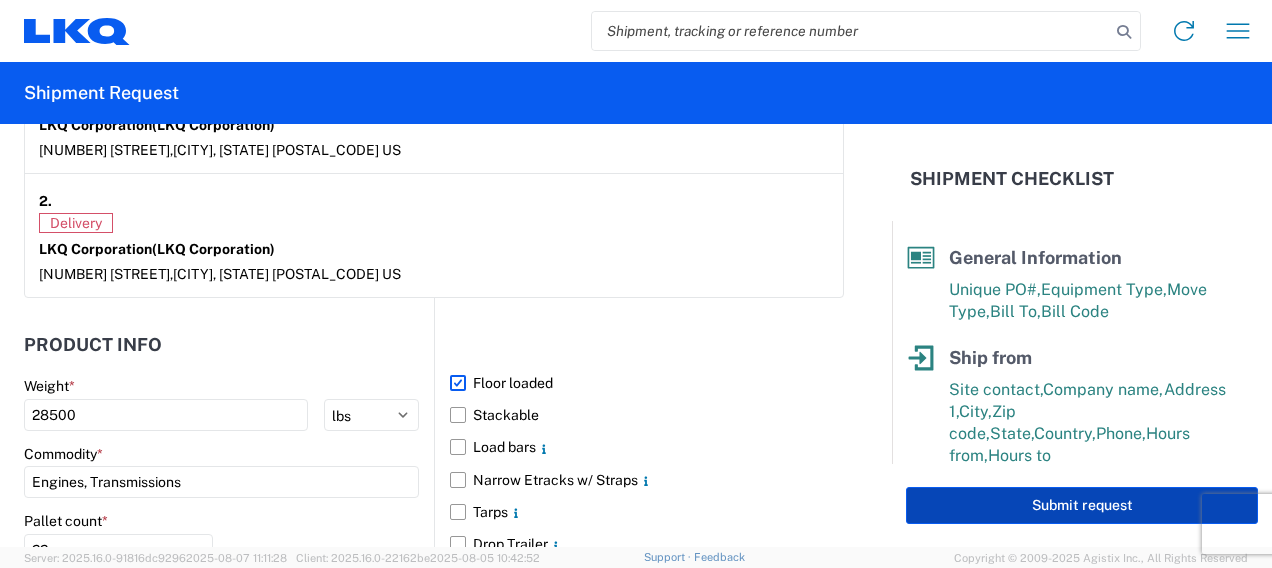 select on "US" 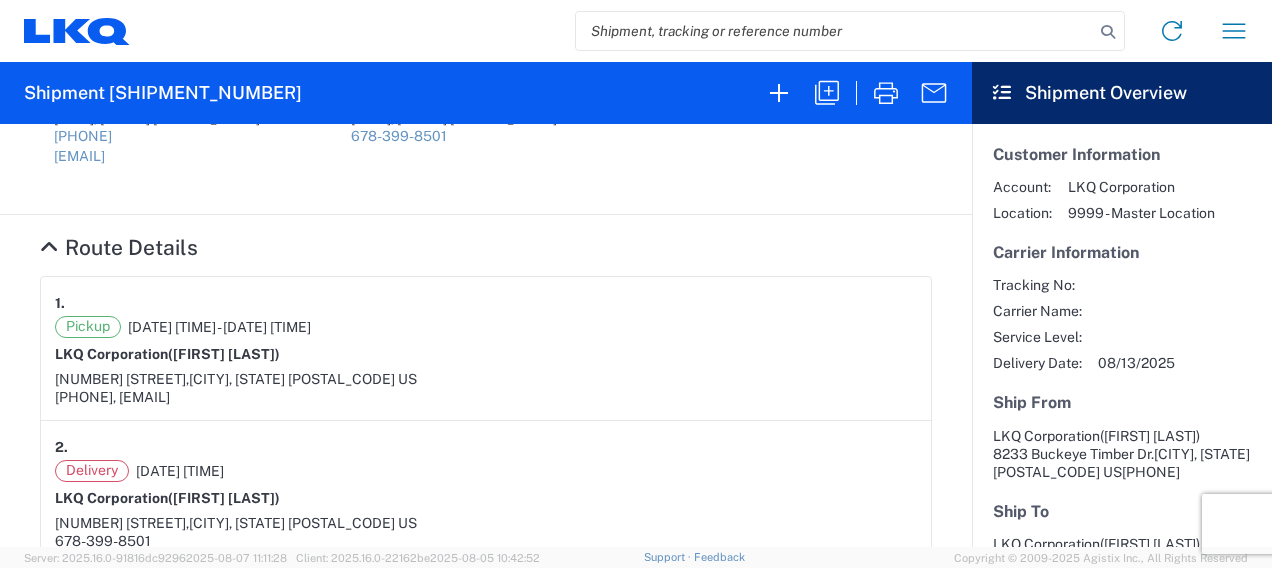 scroll, scrollTop: 300, scrollLeft: 0, axis: vertical 